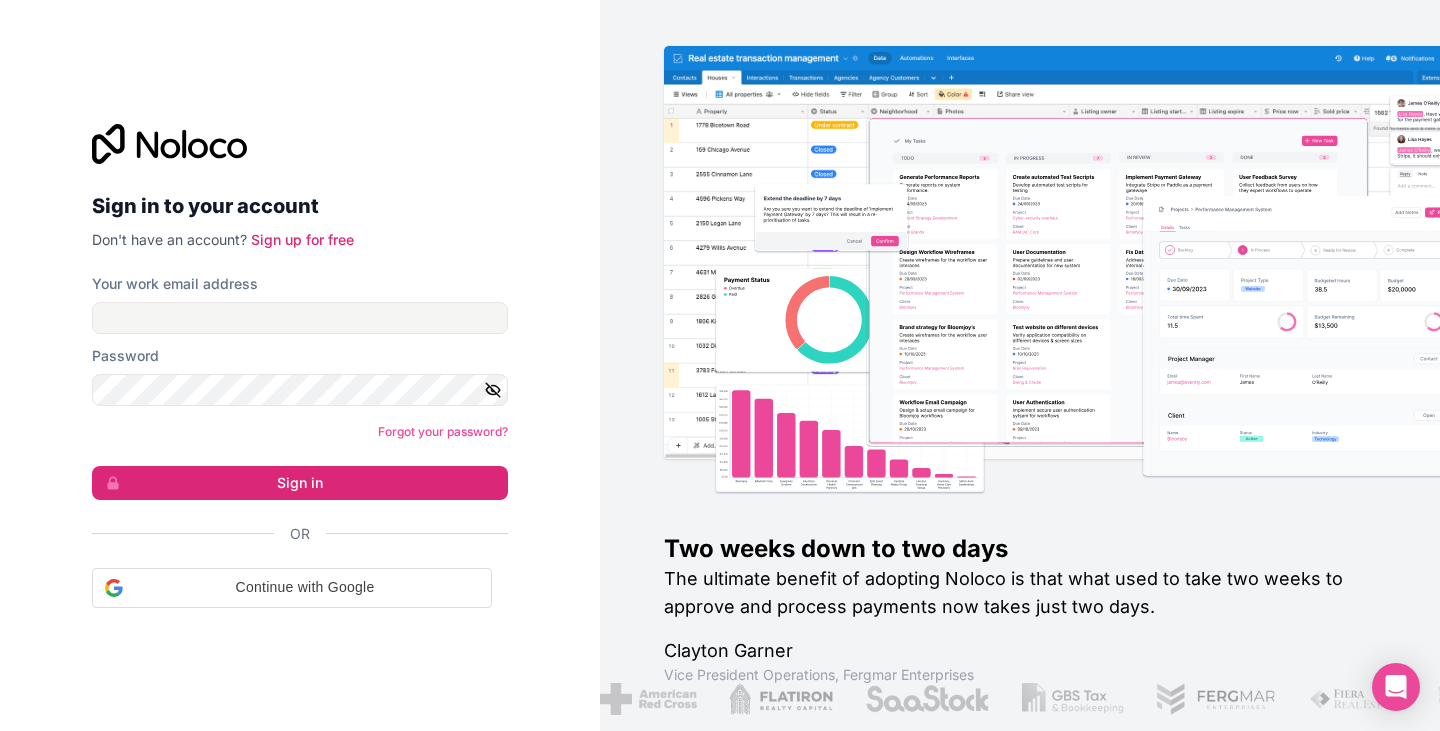 scroll, scrollTop: 0, scrollLeft: 0, axis: both 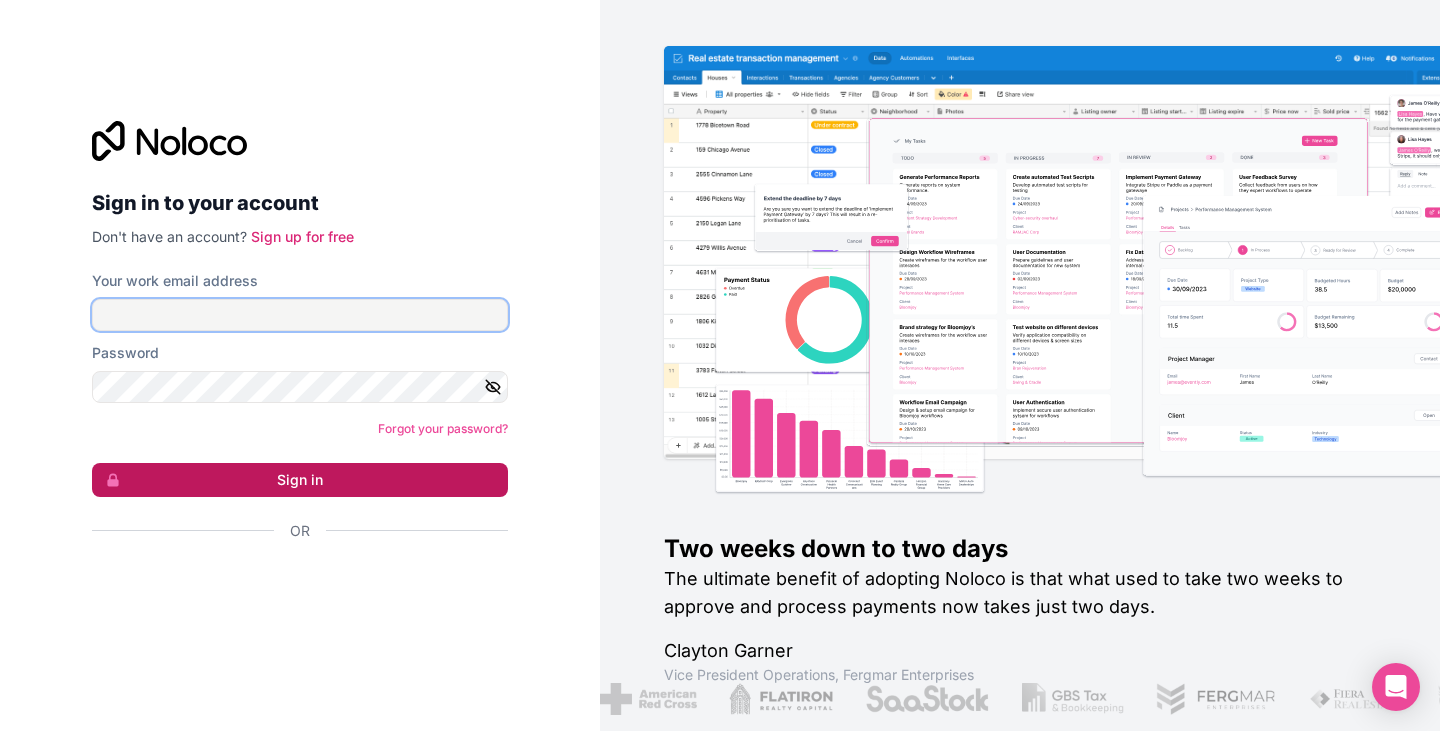 type on "**********" 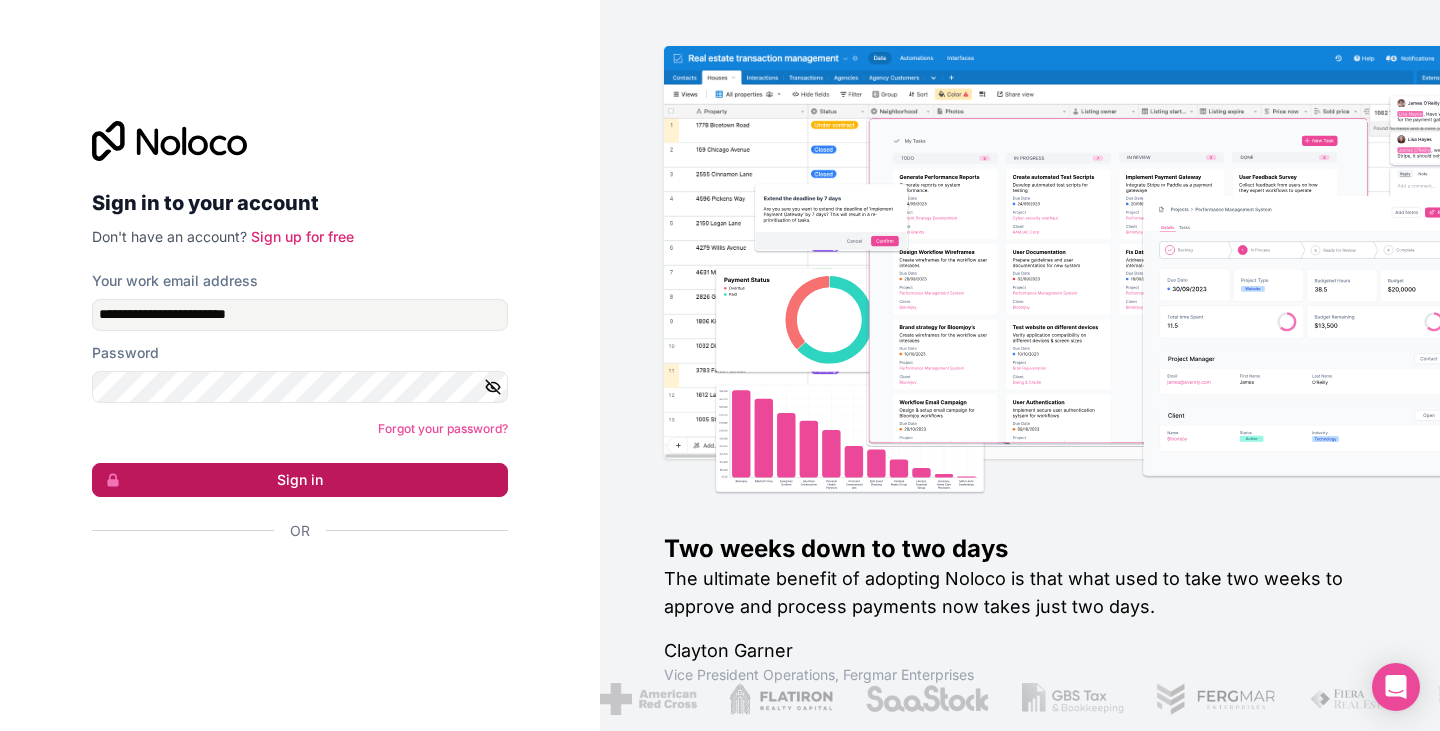 click on "Sign in" at bounding box center [300, 480] 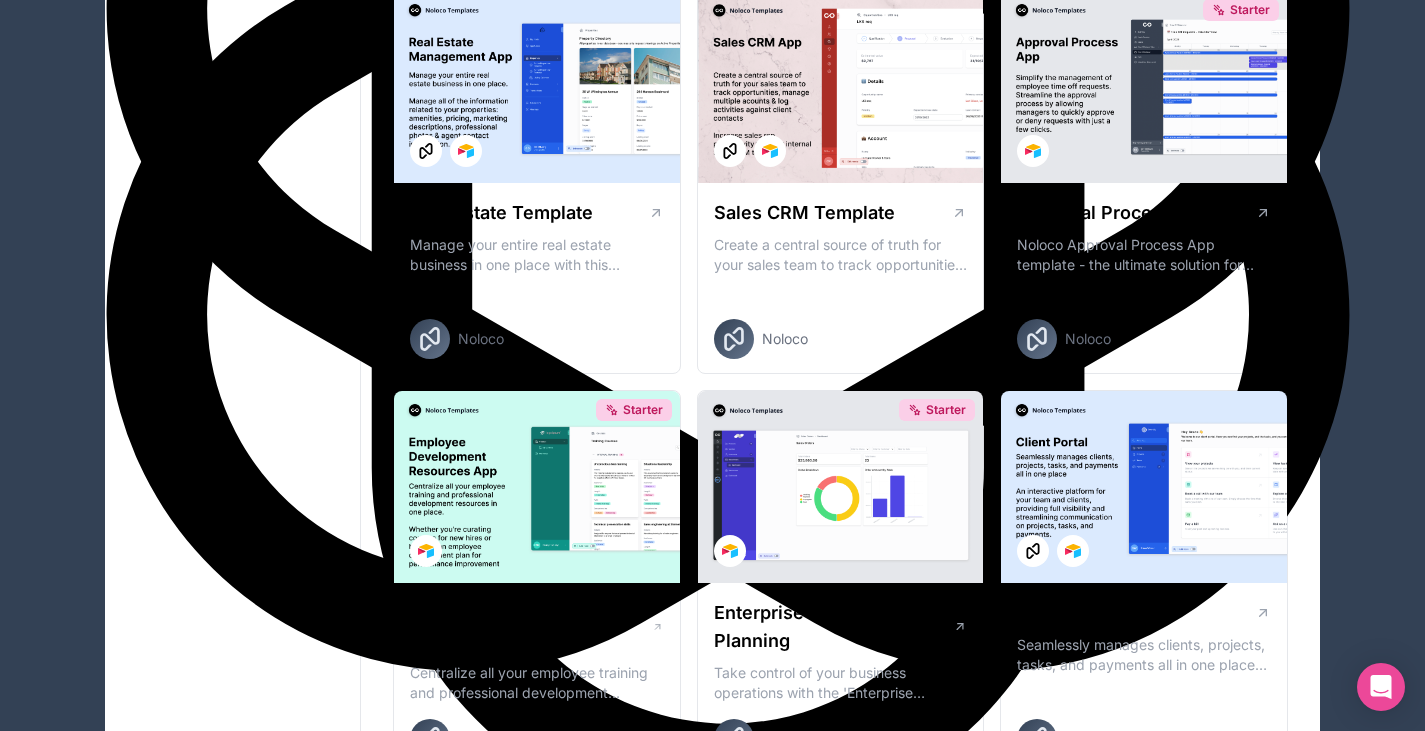 scroll, scrollTop: 1325, scrollLeft: 0, axis: vertical 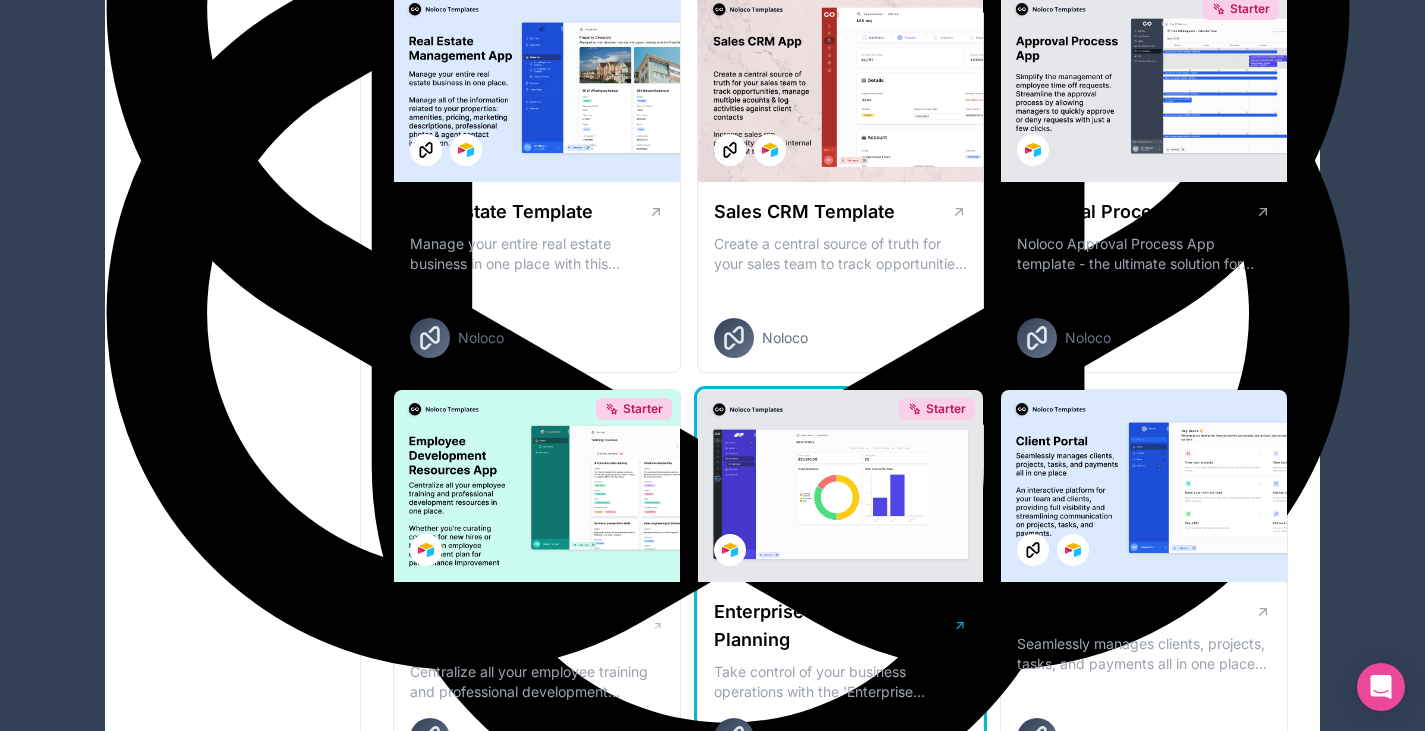 click on "Starter" at bounding box center (841, 486) 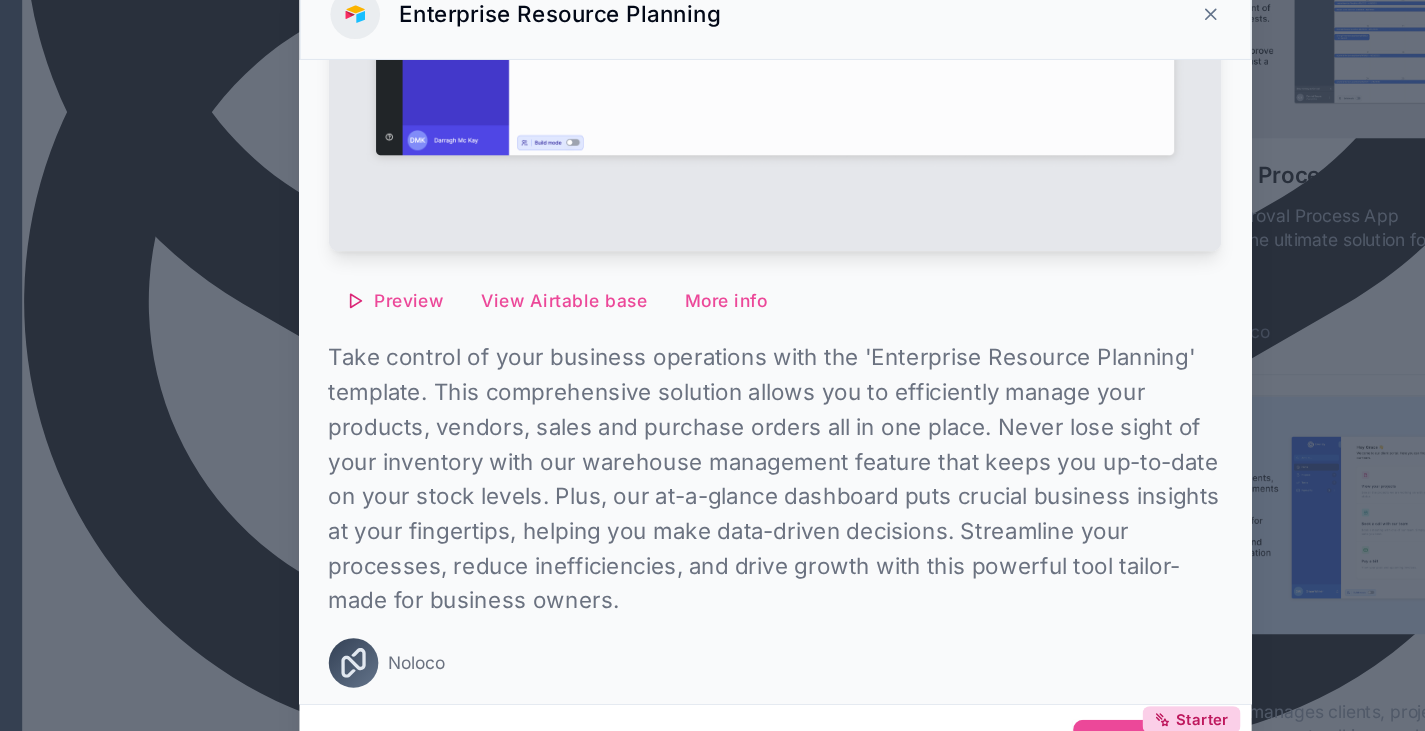 scroll, scrollTop: 384, scrollLeft: 0, axis: vertical 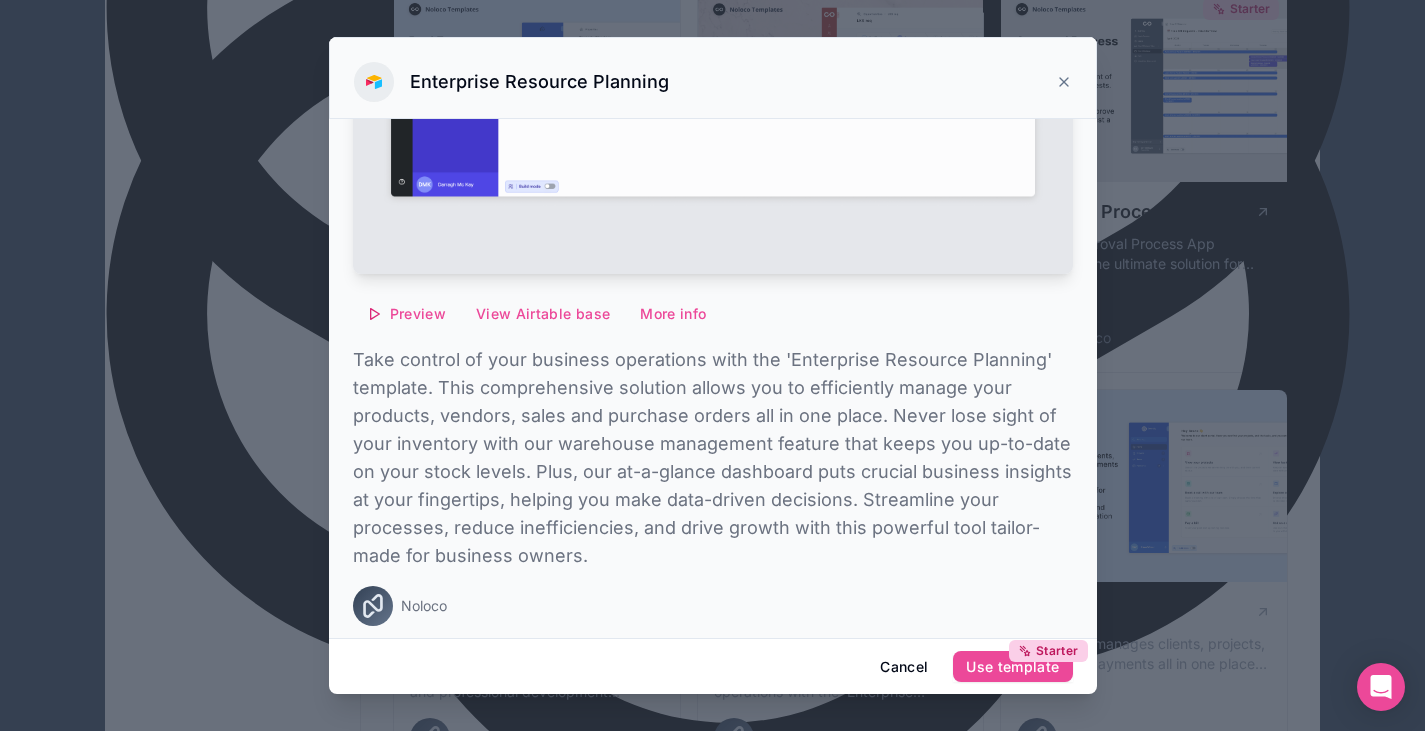 click 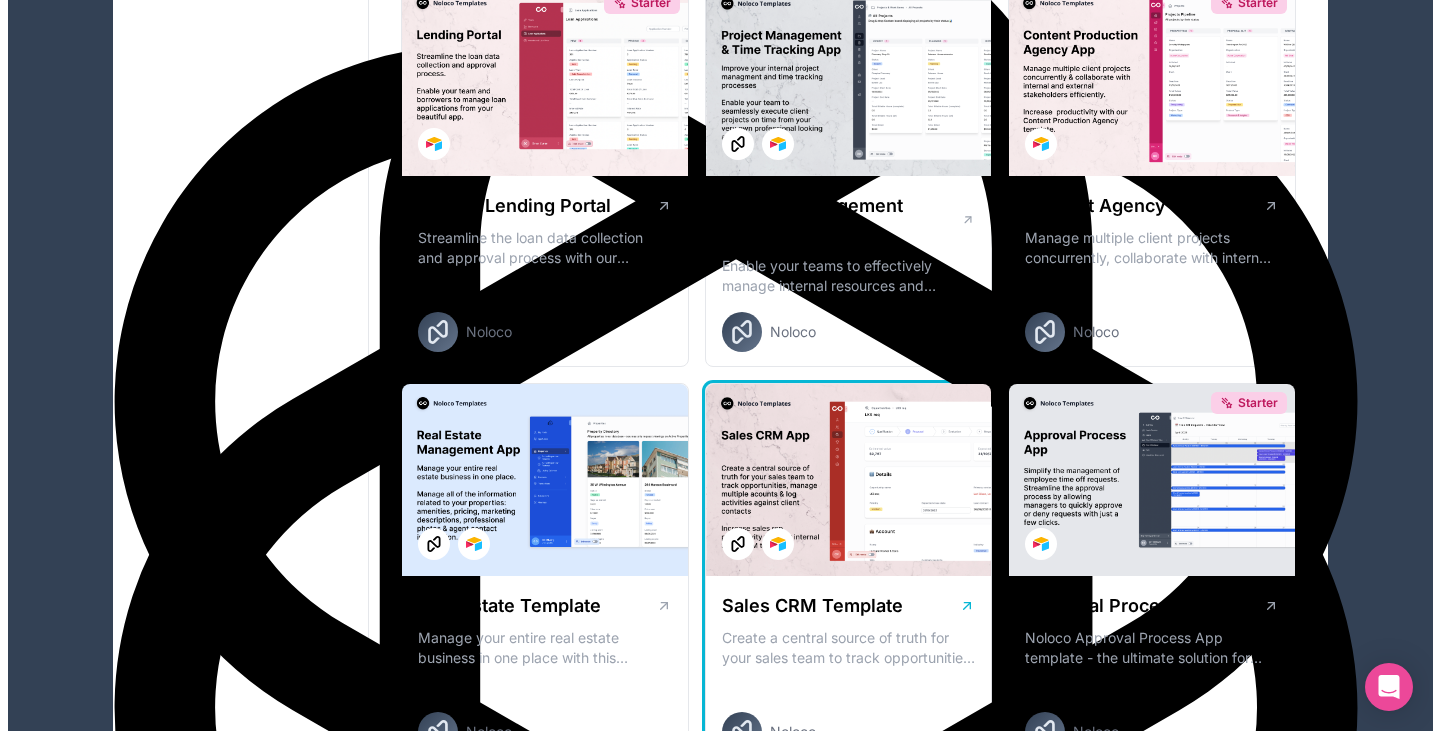 scroll, scrollTop: 889, scrollLeft: 0, axis: vertical 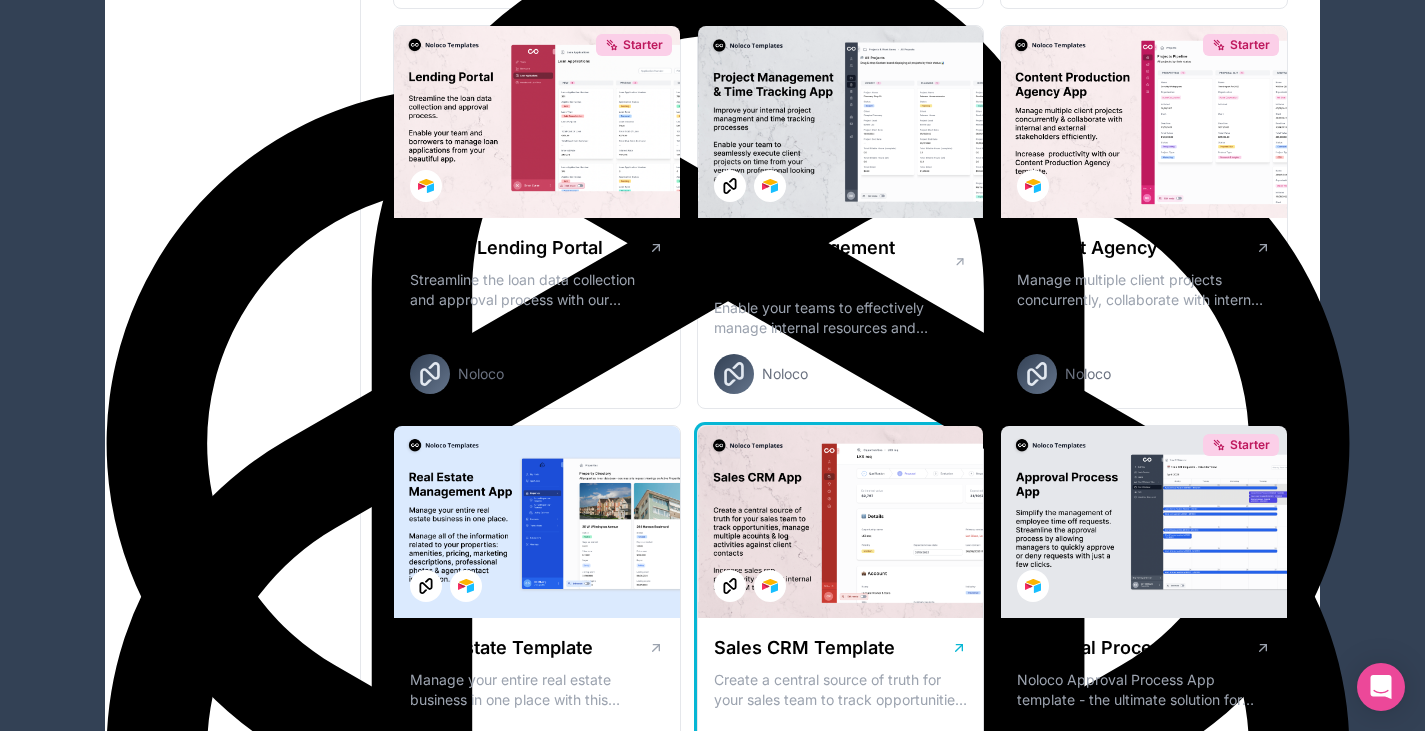 click at bounding box center [841, 522] 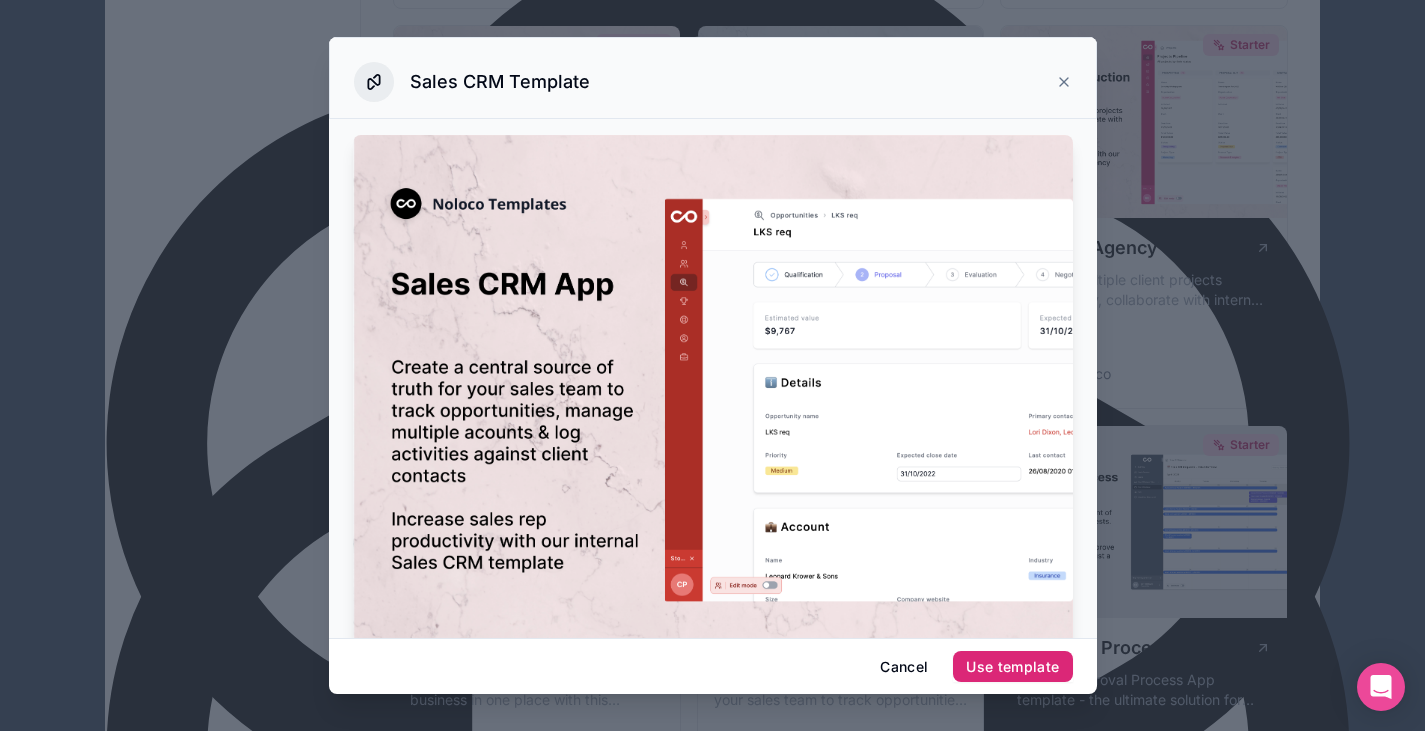click on "Use template" at bounding box center (1012, 667) 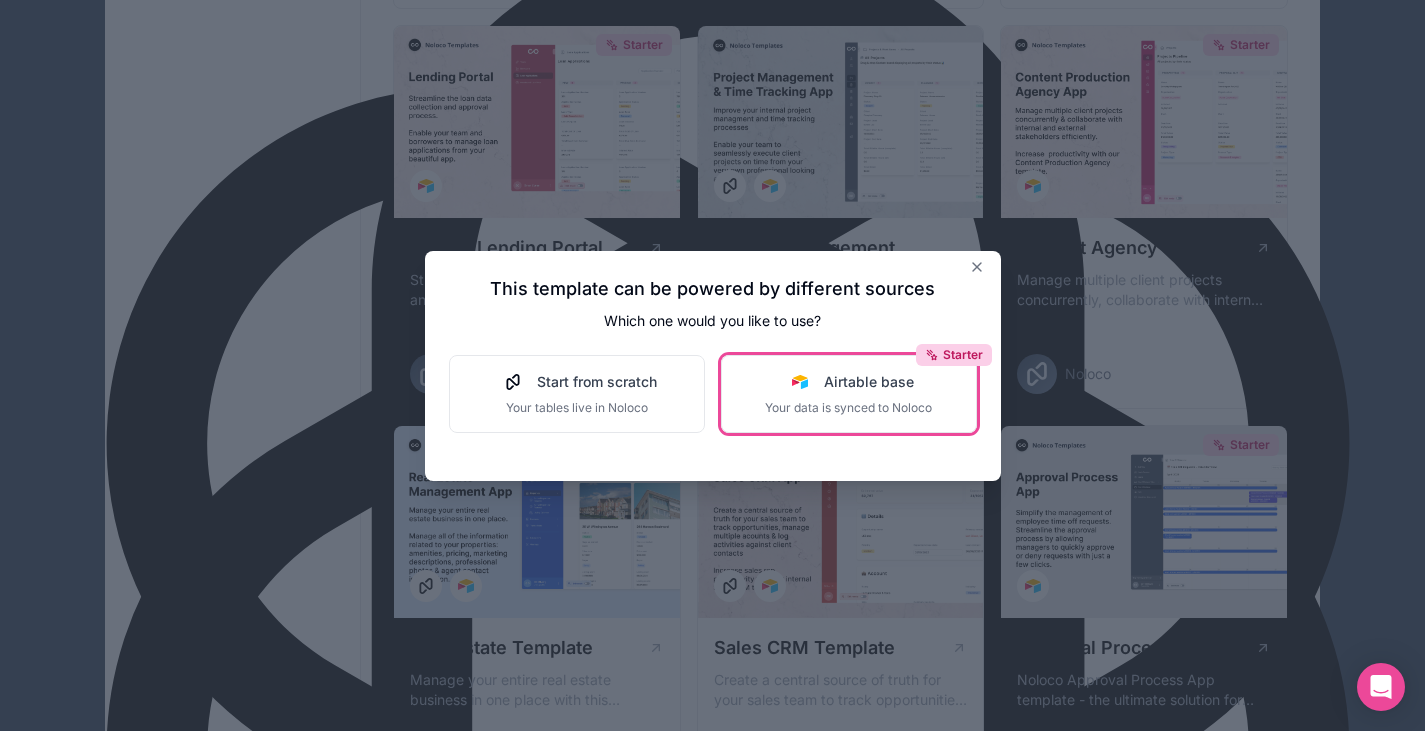 click on "Airtable base" at bounding box center [869, 382] 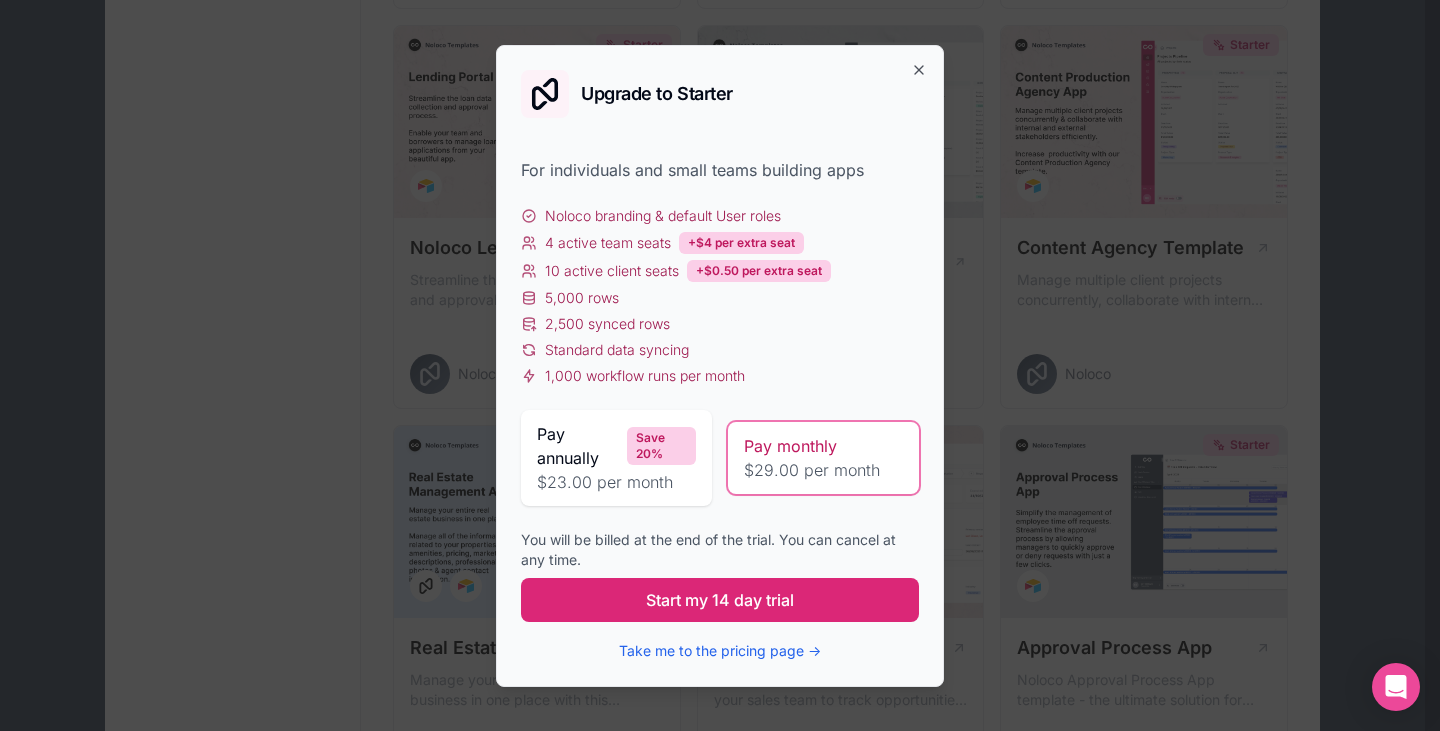 click on "Start my 14 day trial" at bounding box center (720, 600) 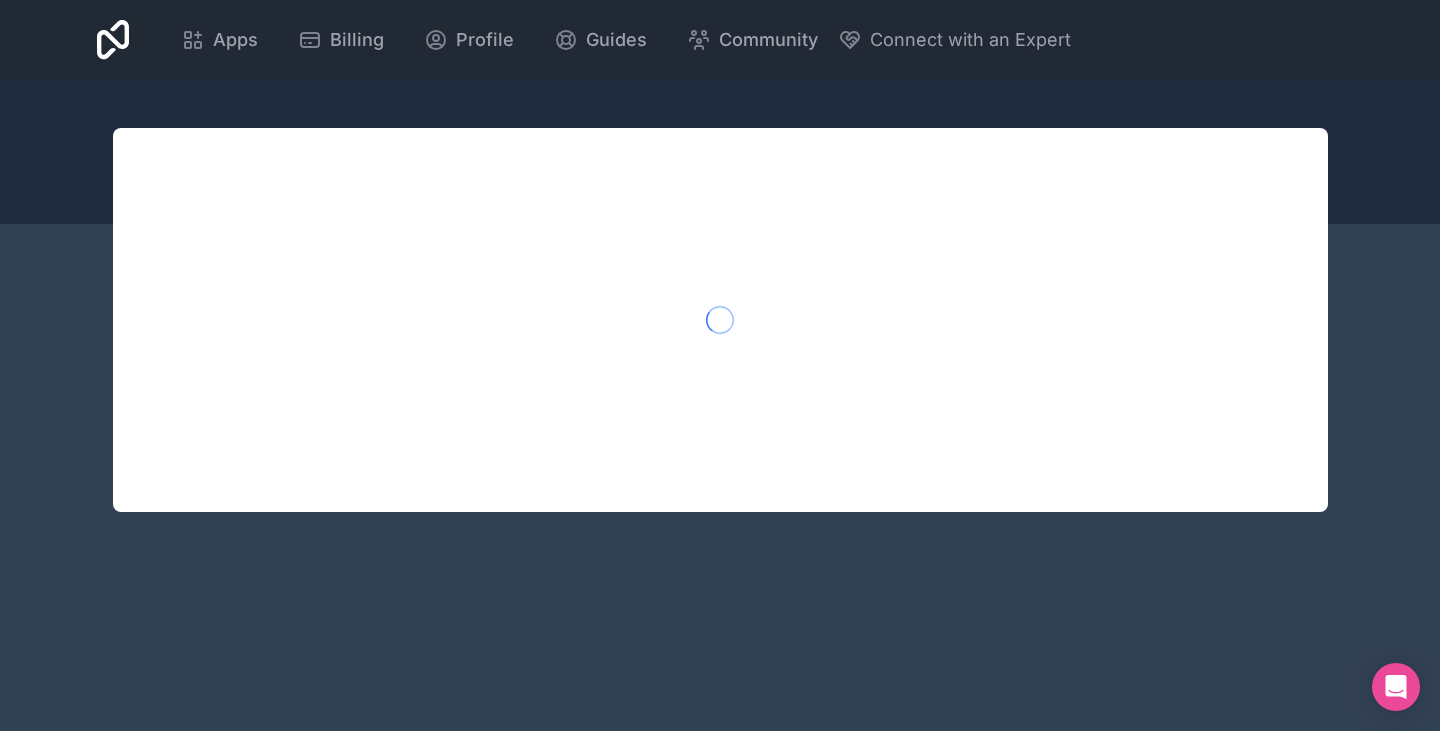 scroll, scrollTop: 0, scrollLeft: 0, axis: both 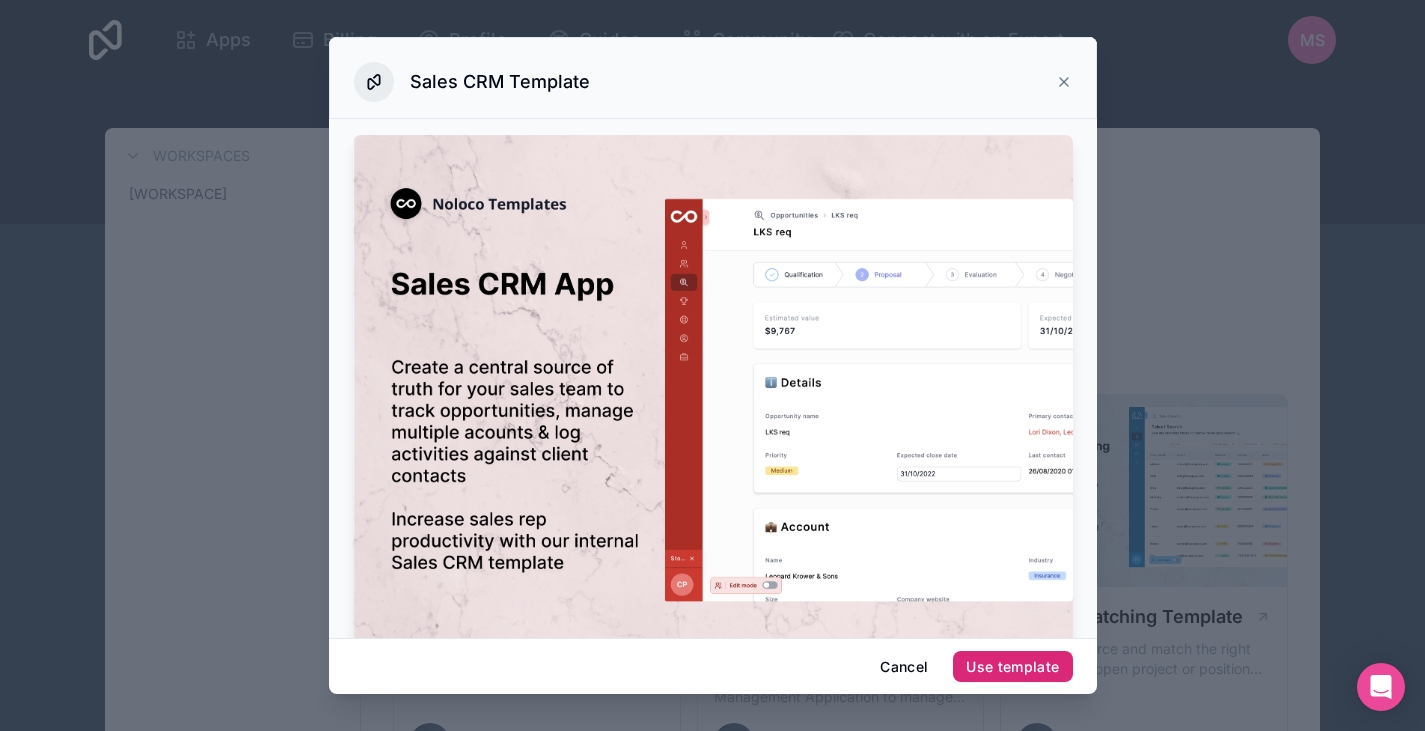 click on "Use template" at bounding box center [1012, 667] 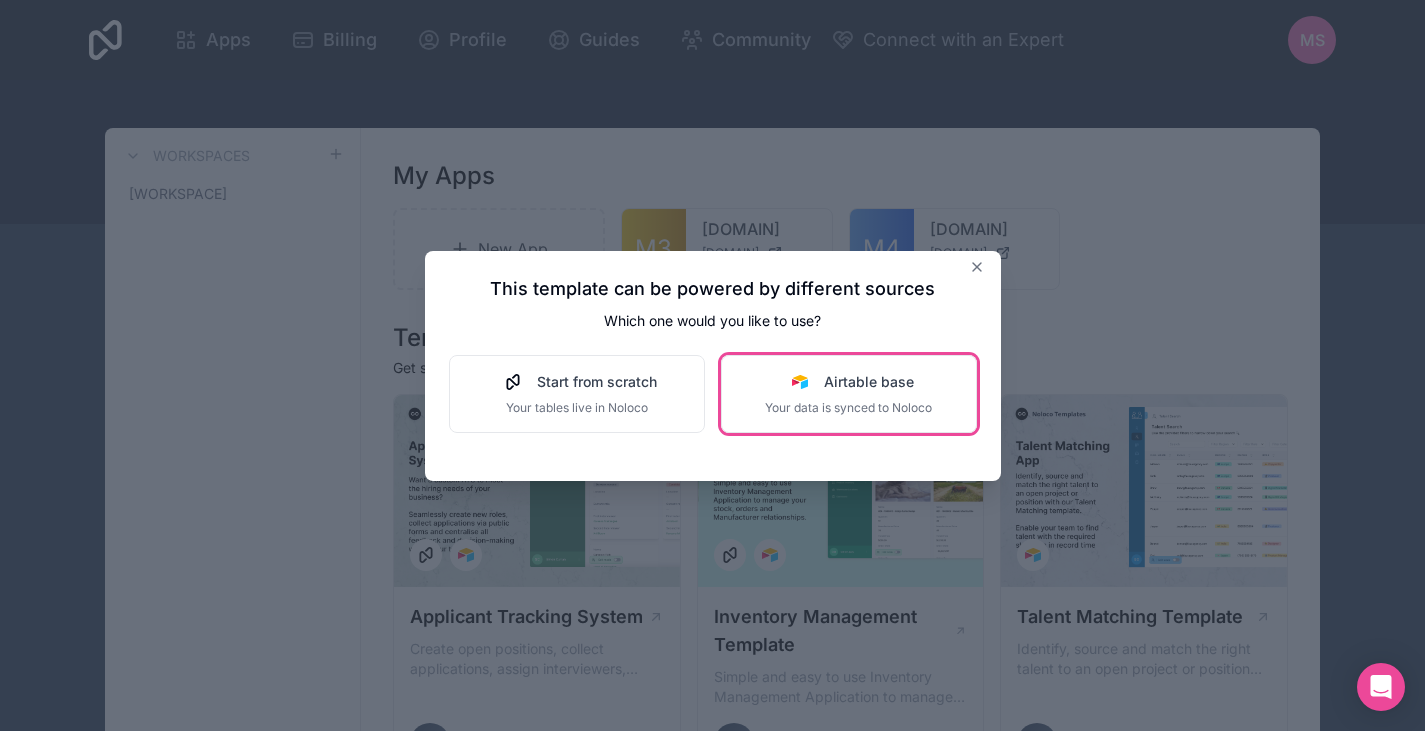 click on "Your data is synced to Noloco" at bounding box center [848, 408] 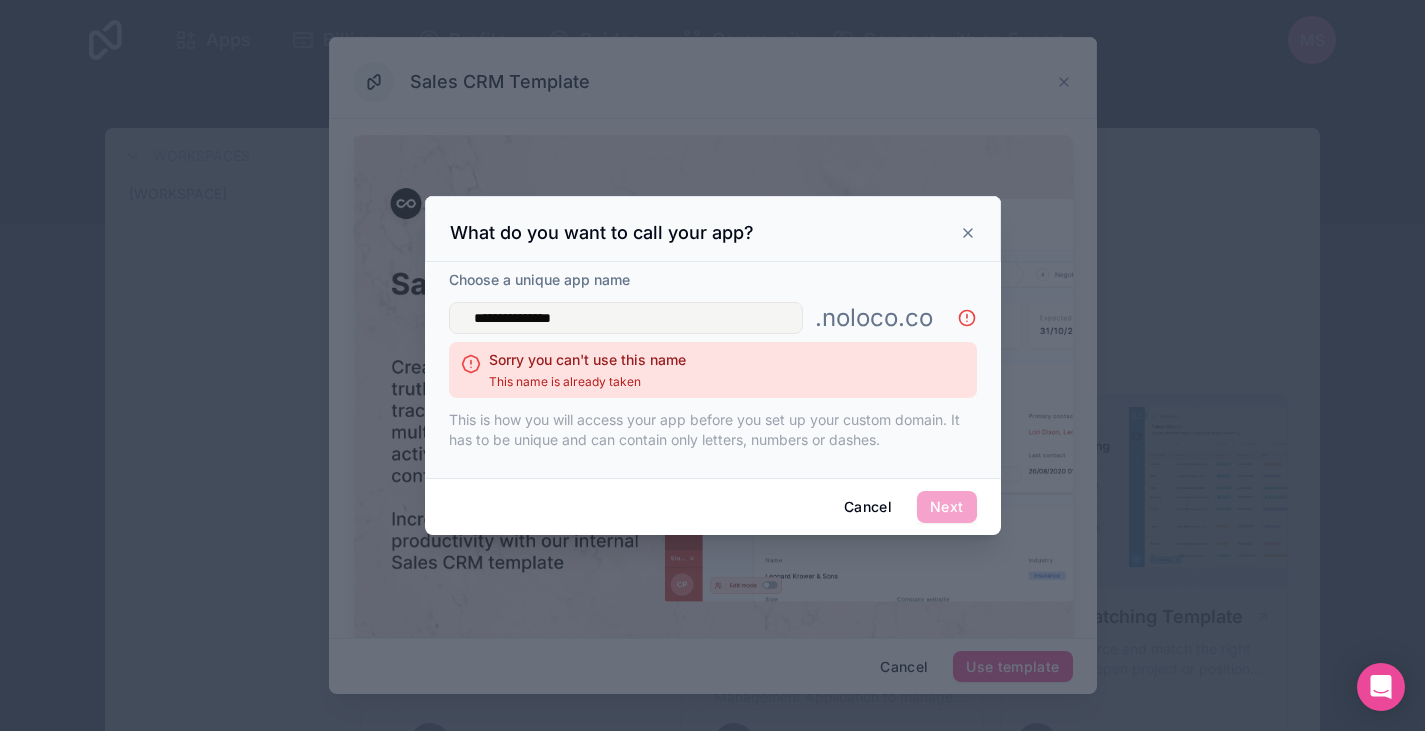 click on "**********" at bounding box center (626, 318) 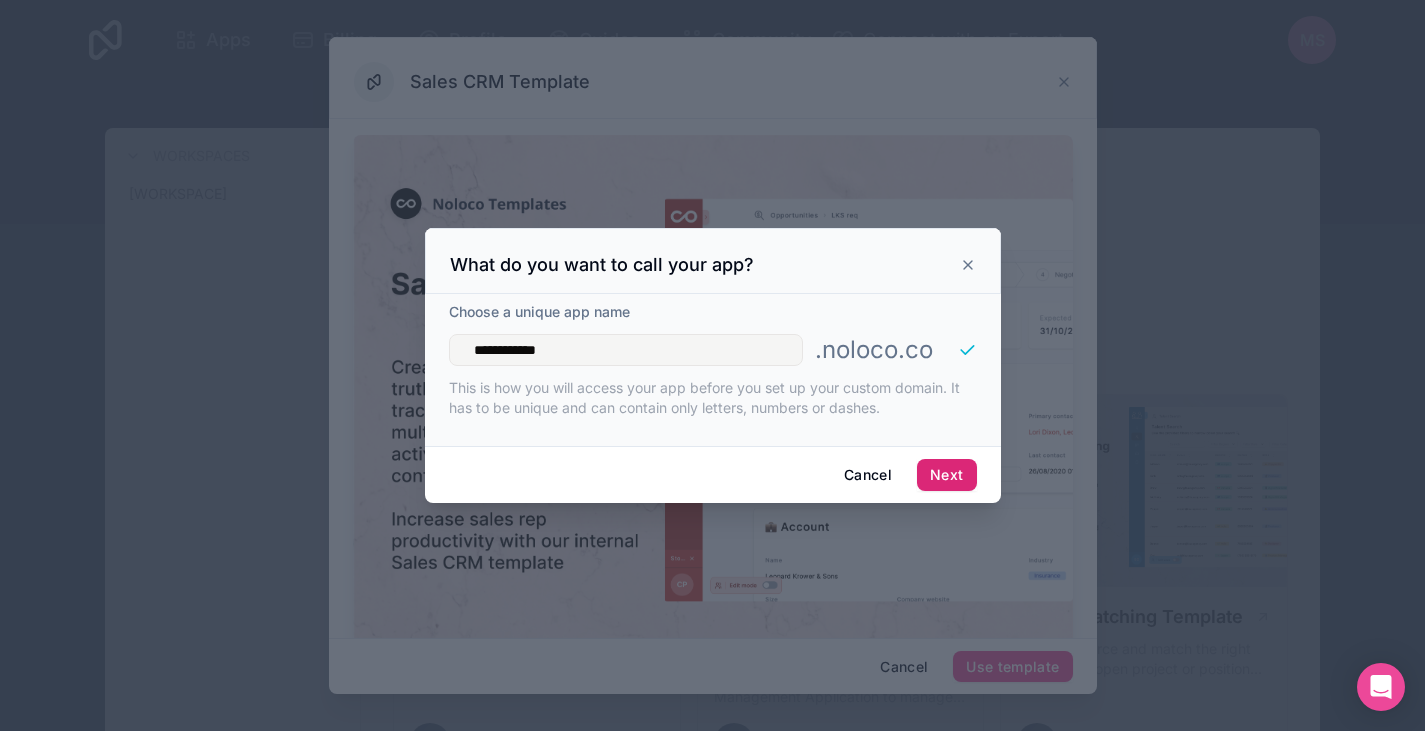 type on "**********" 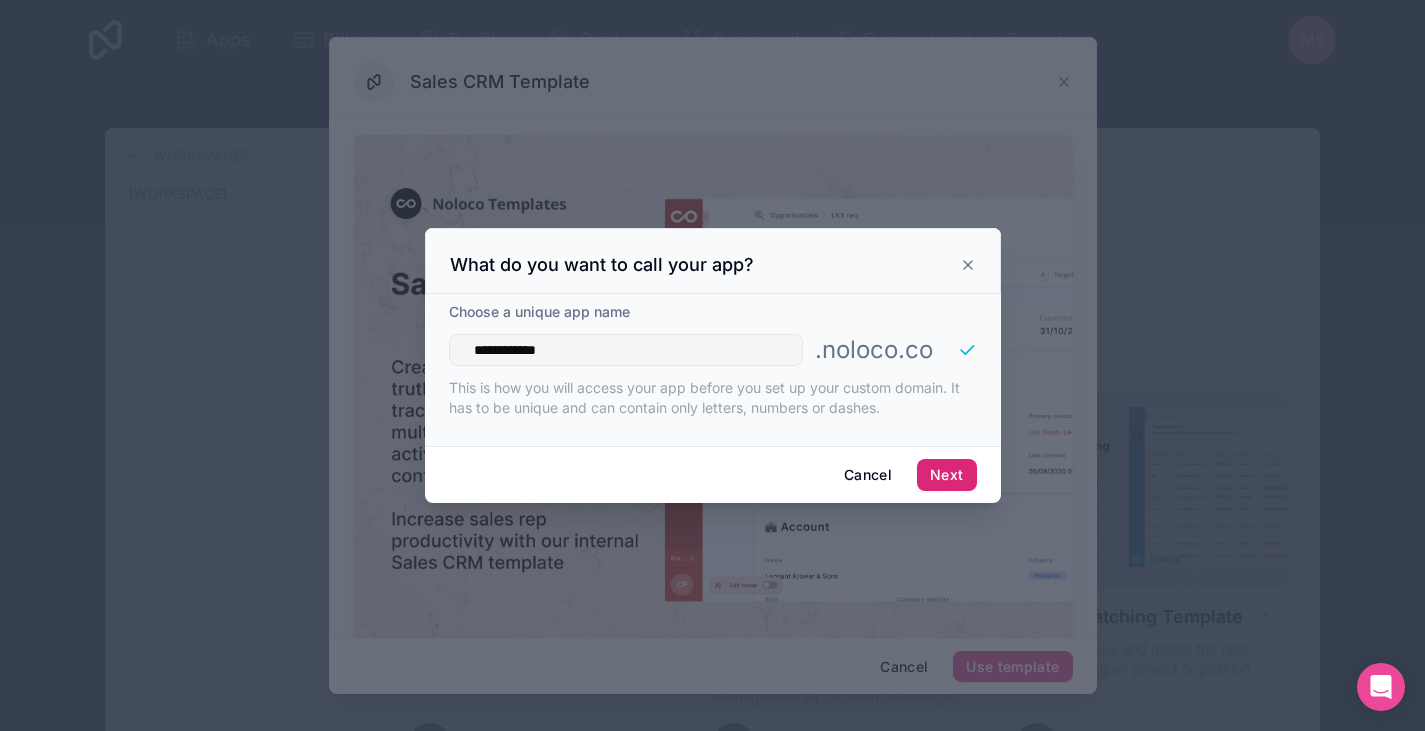 click on "Next" at bounding box center (946, 475) 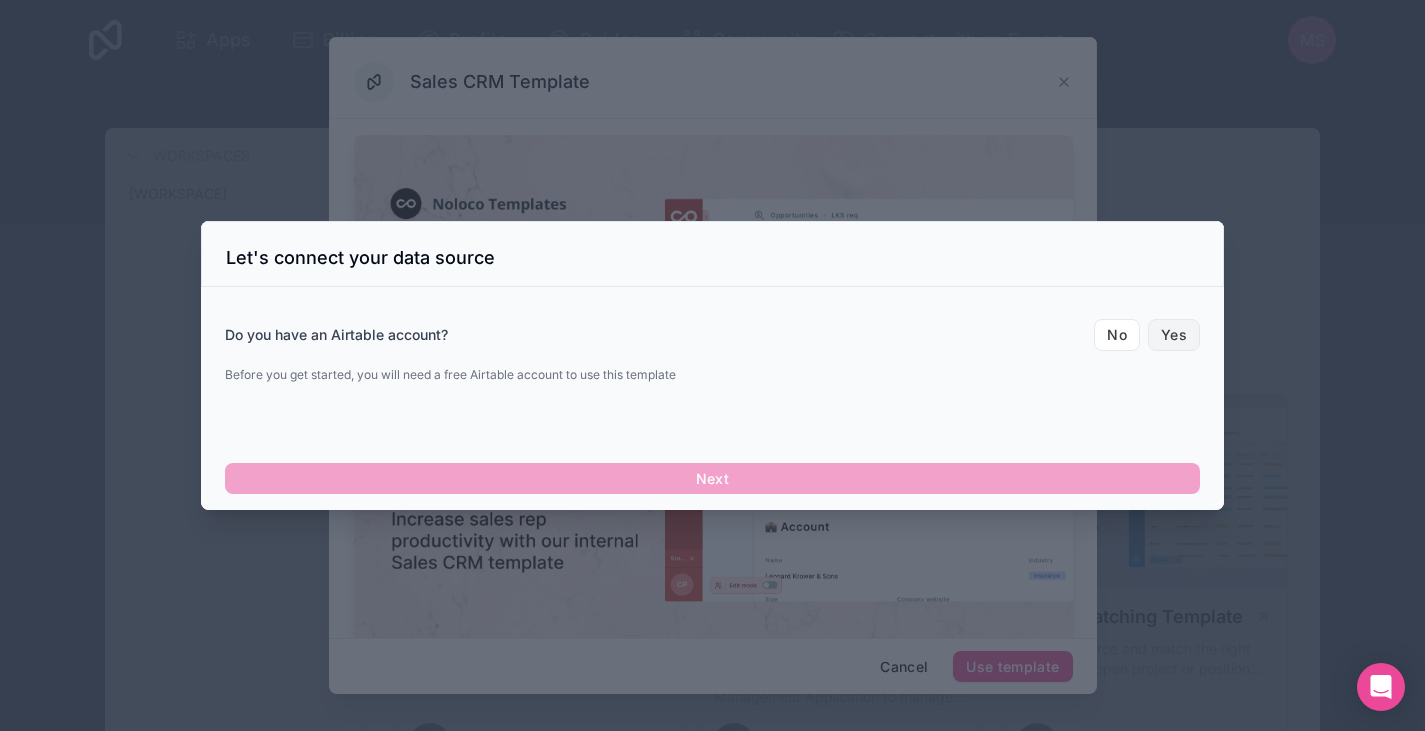 click on "Yes" at bounding box center [1174, 335] 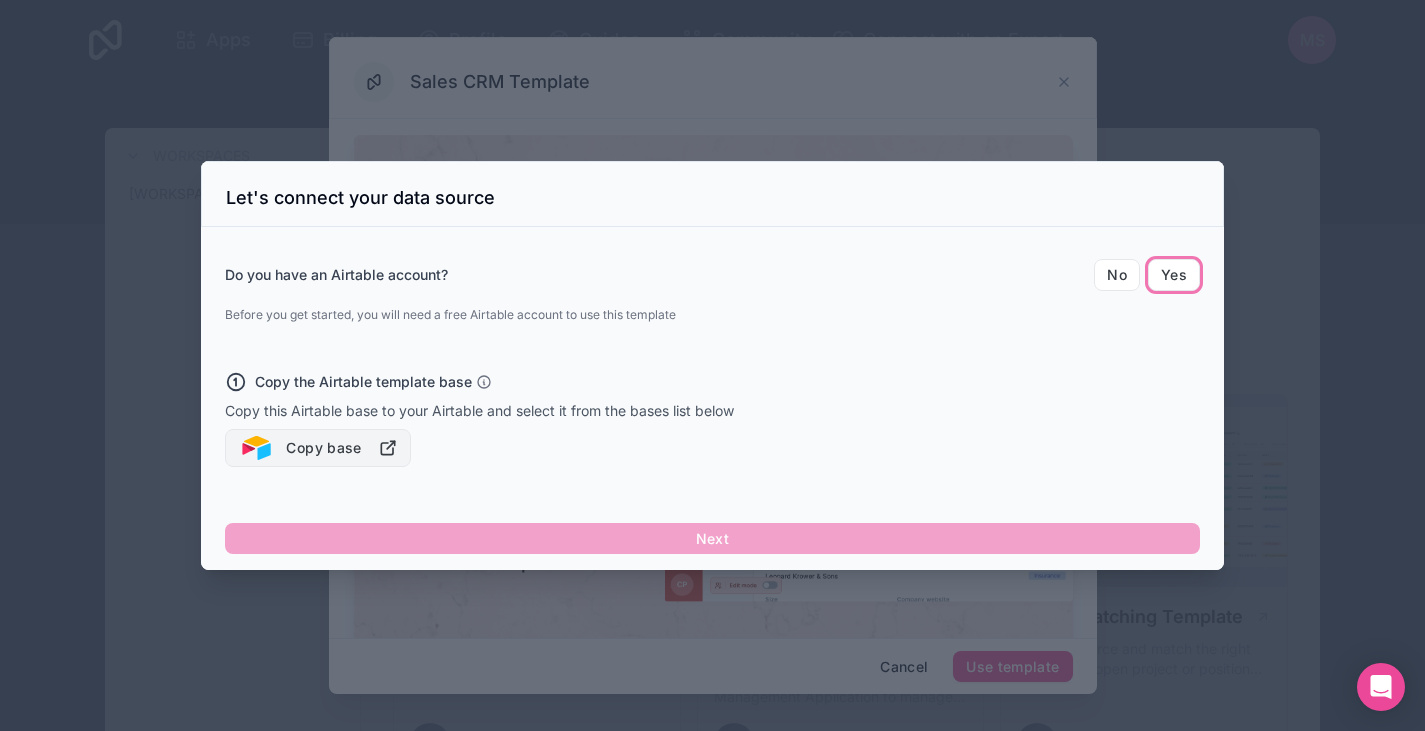 click on "Copy base" at bounding box center [318, 448] 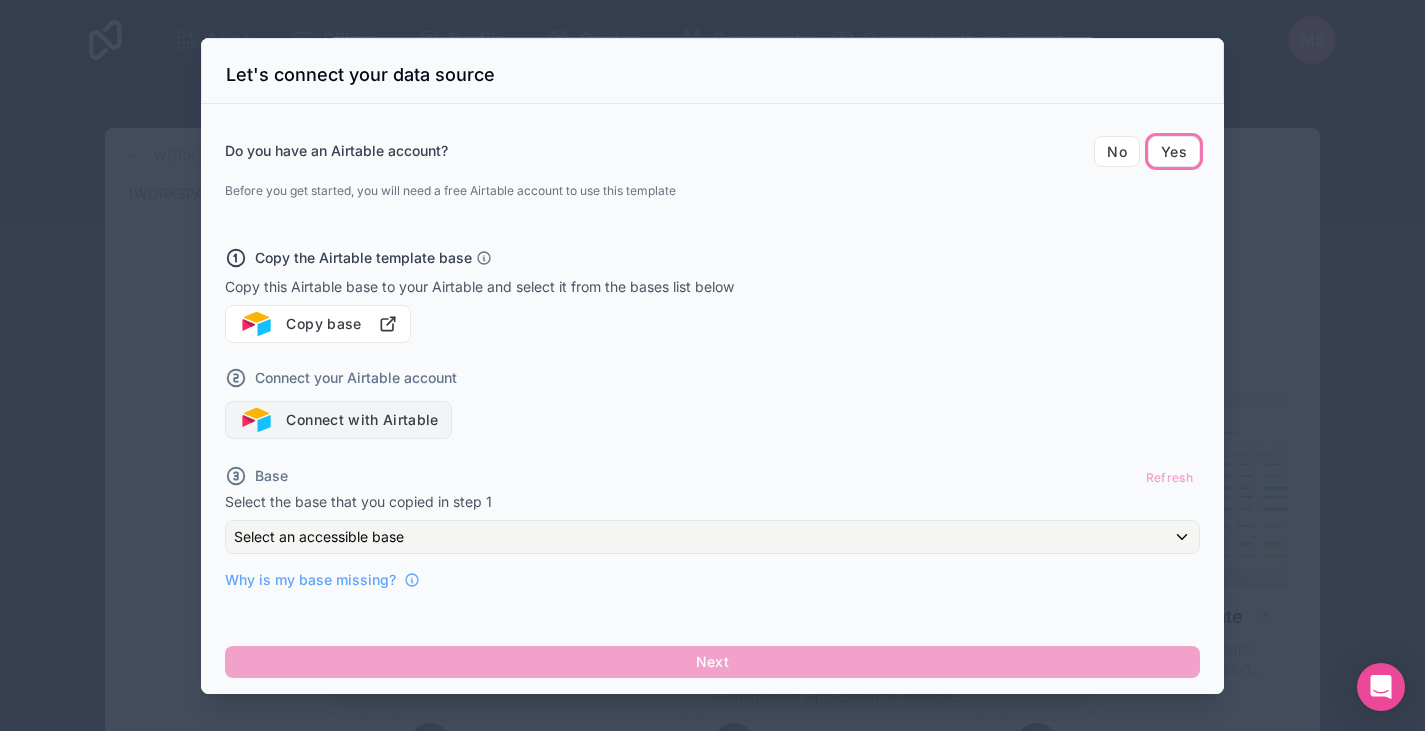 click on "Connect with Airtable" at bounding box center [338, 420] 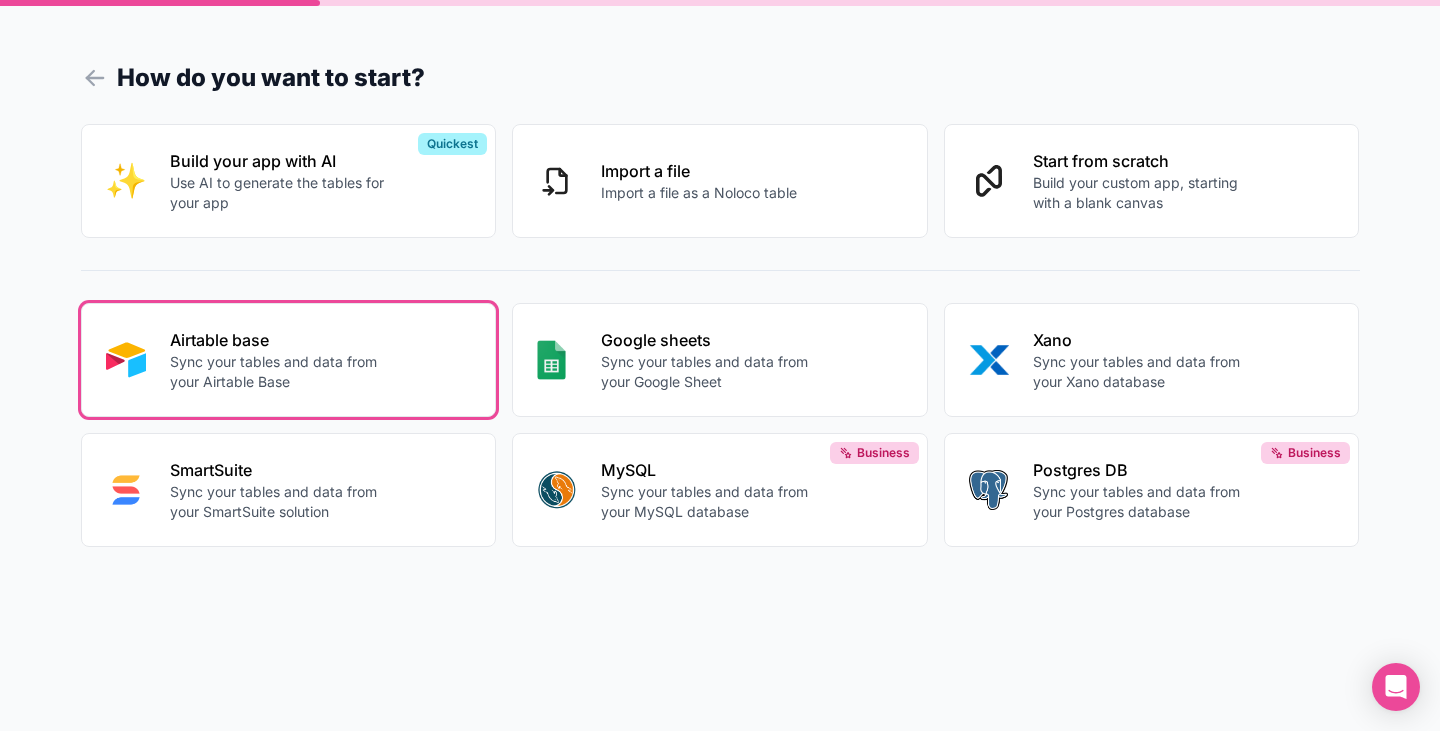 scroll, scrollTop: 0, scrollLeft: 0, axis: both 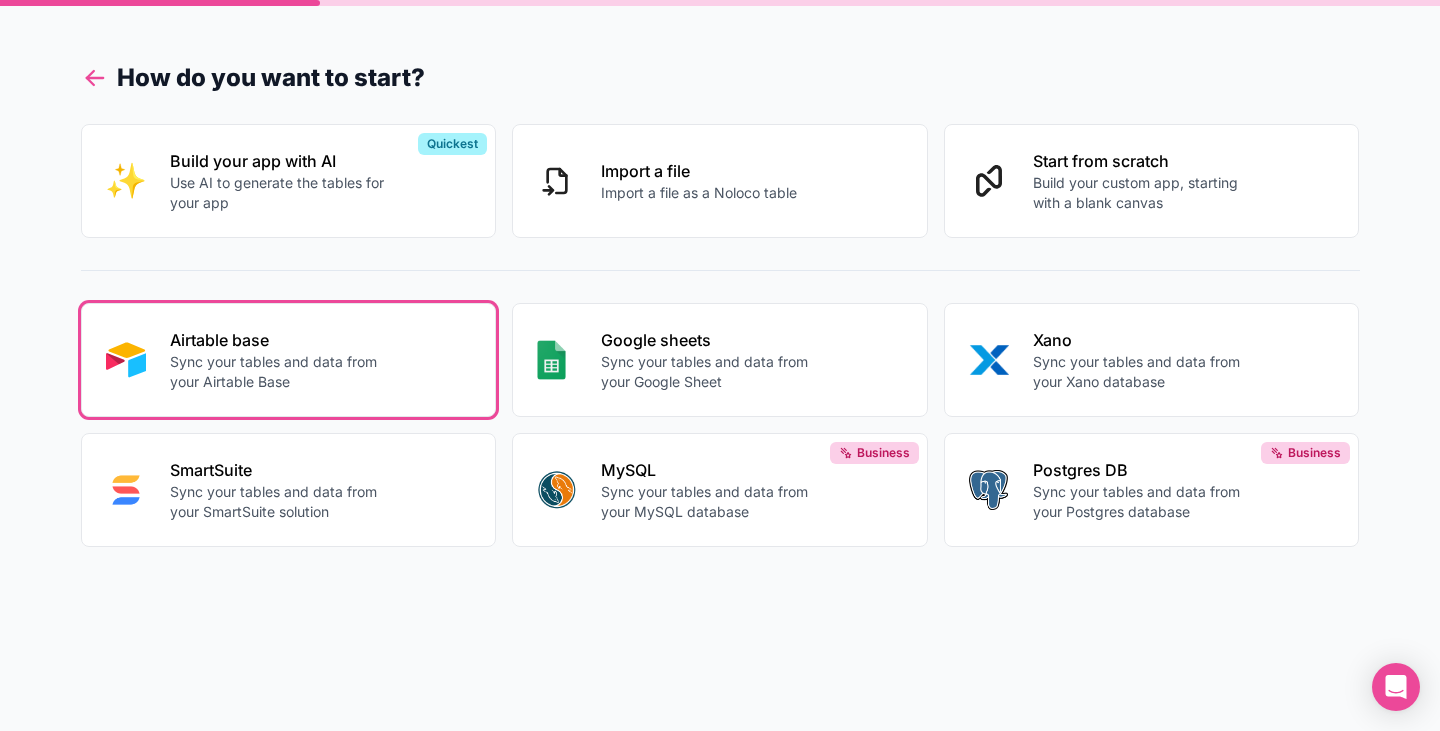 click 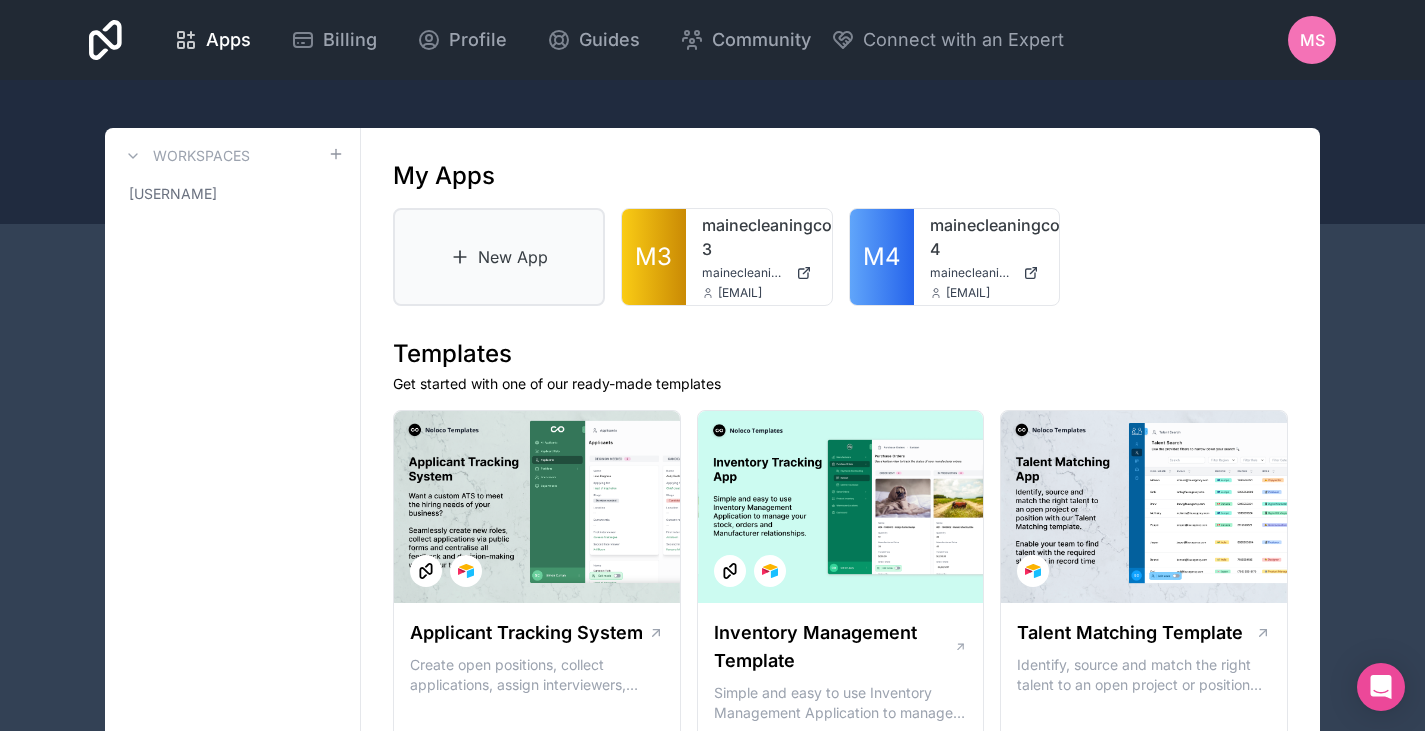 click on "New App" at bounding box center (499, 257) 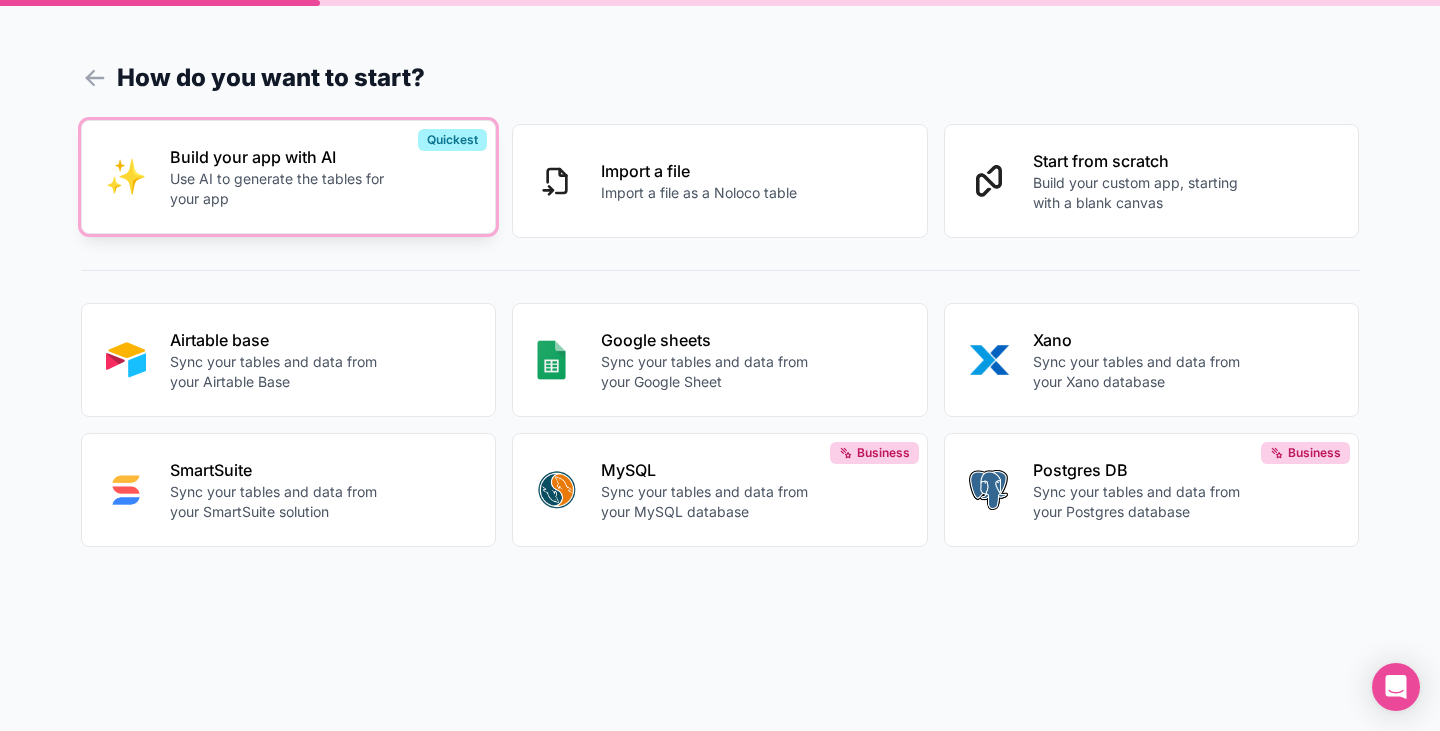 click on "Use AI to generate the tables for your app" at bounding box center (281, 189) 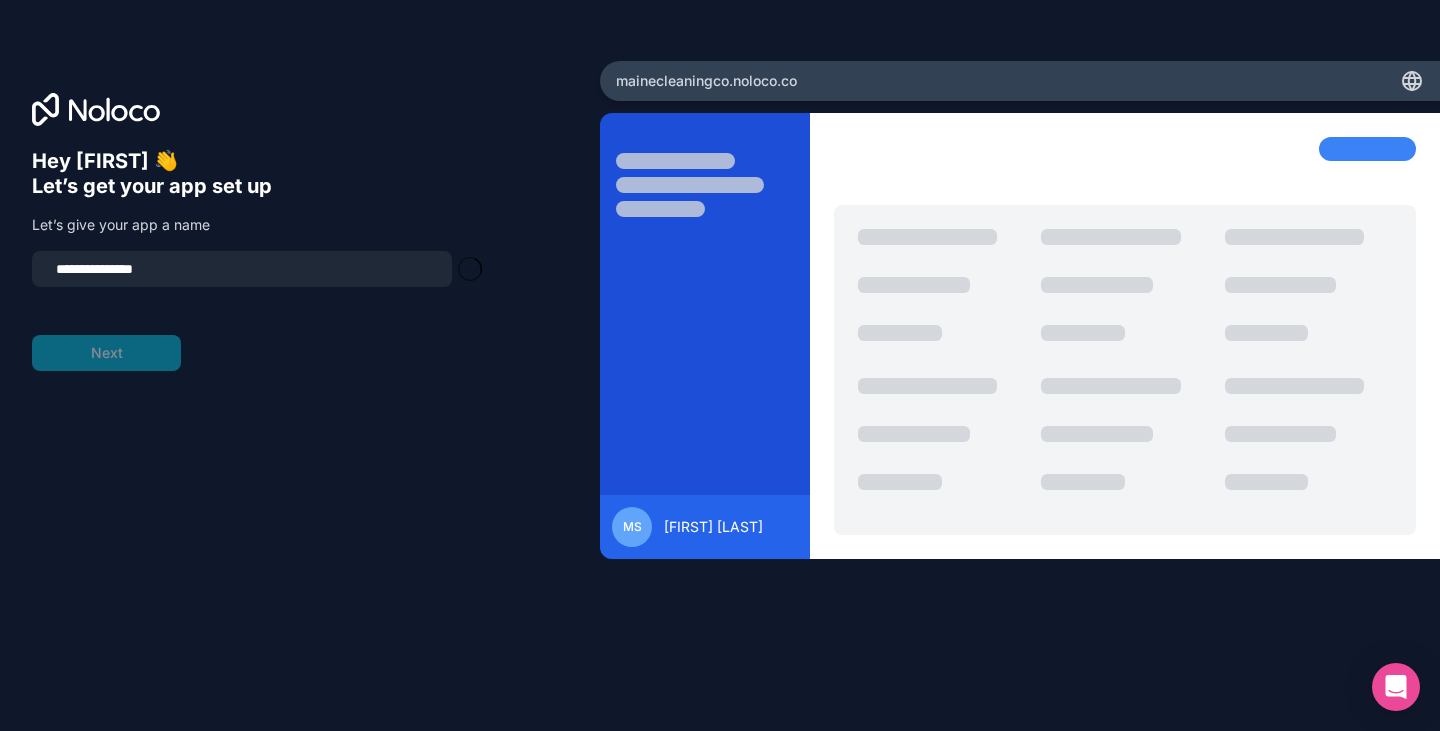 type on "**********" 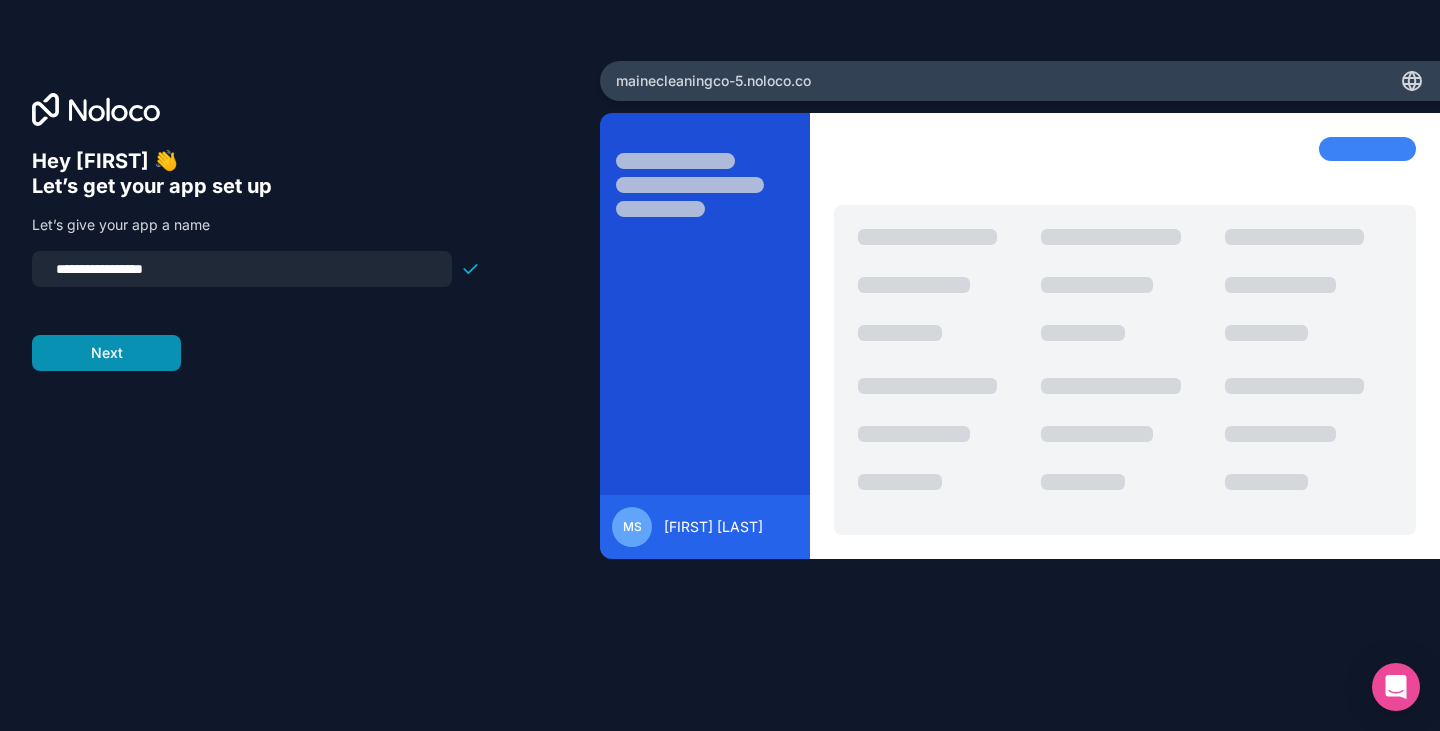 click on "Next" at bounding box center (106, 353) 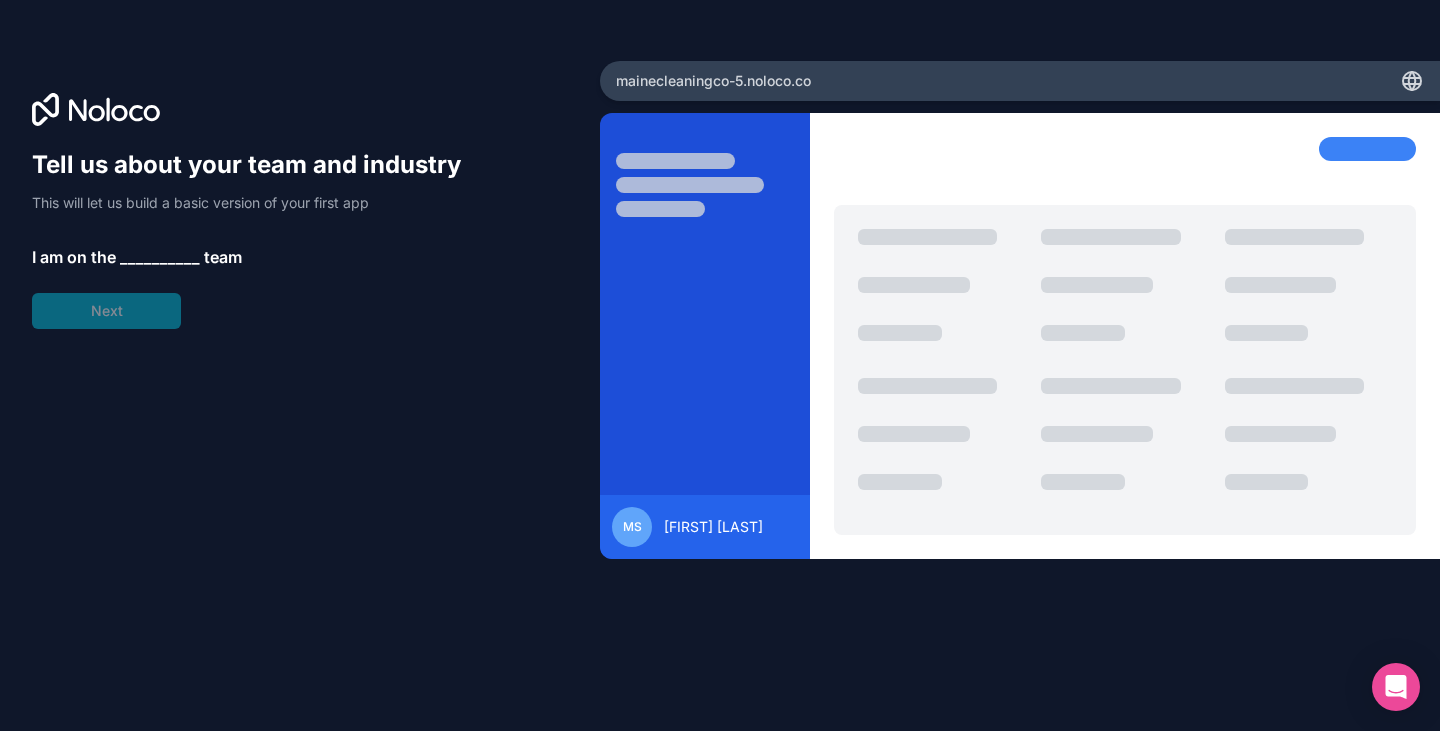 click on "__________" at bounding box center (160, 257) 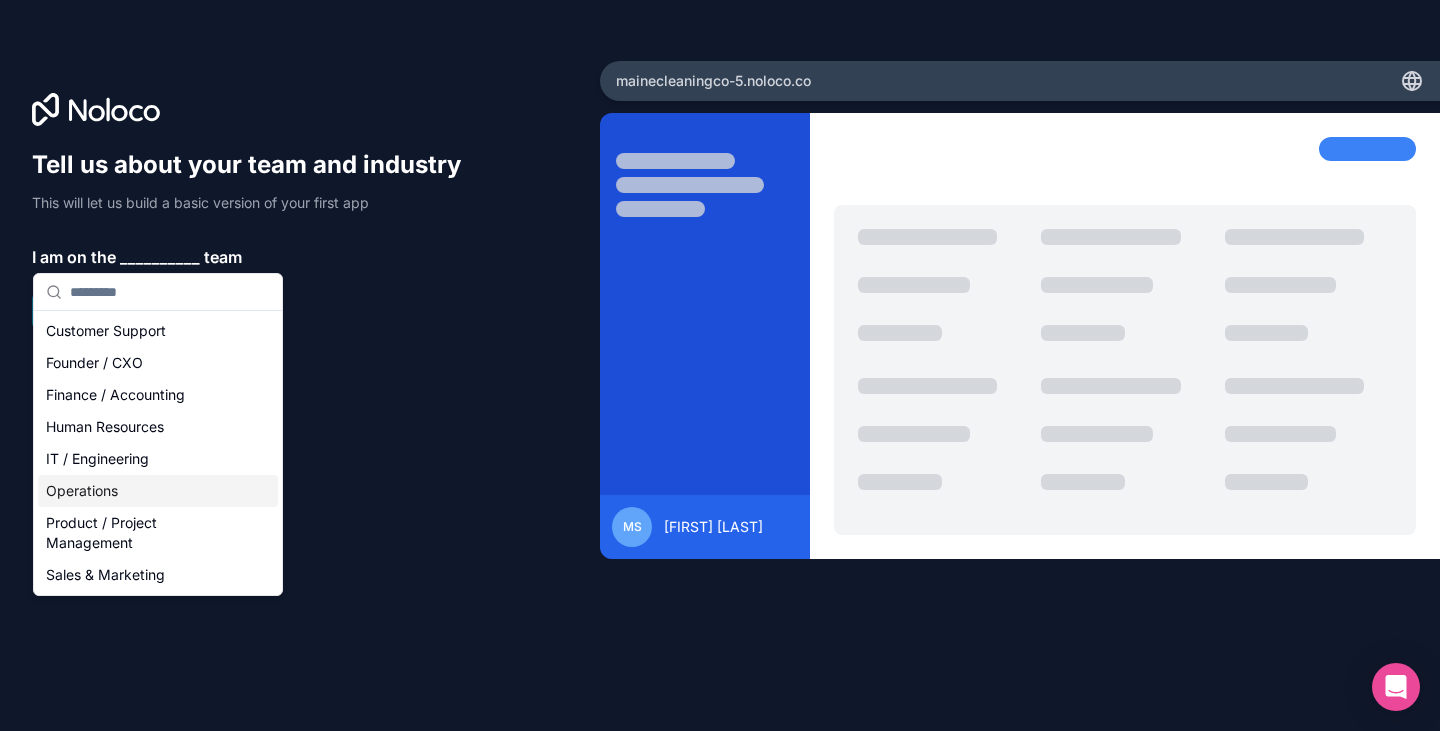 click on "Operations" at bounding box center (158, 491) 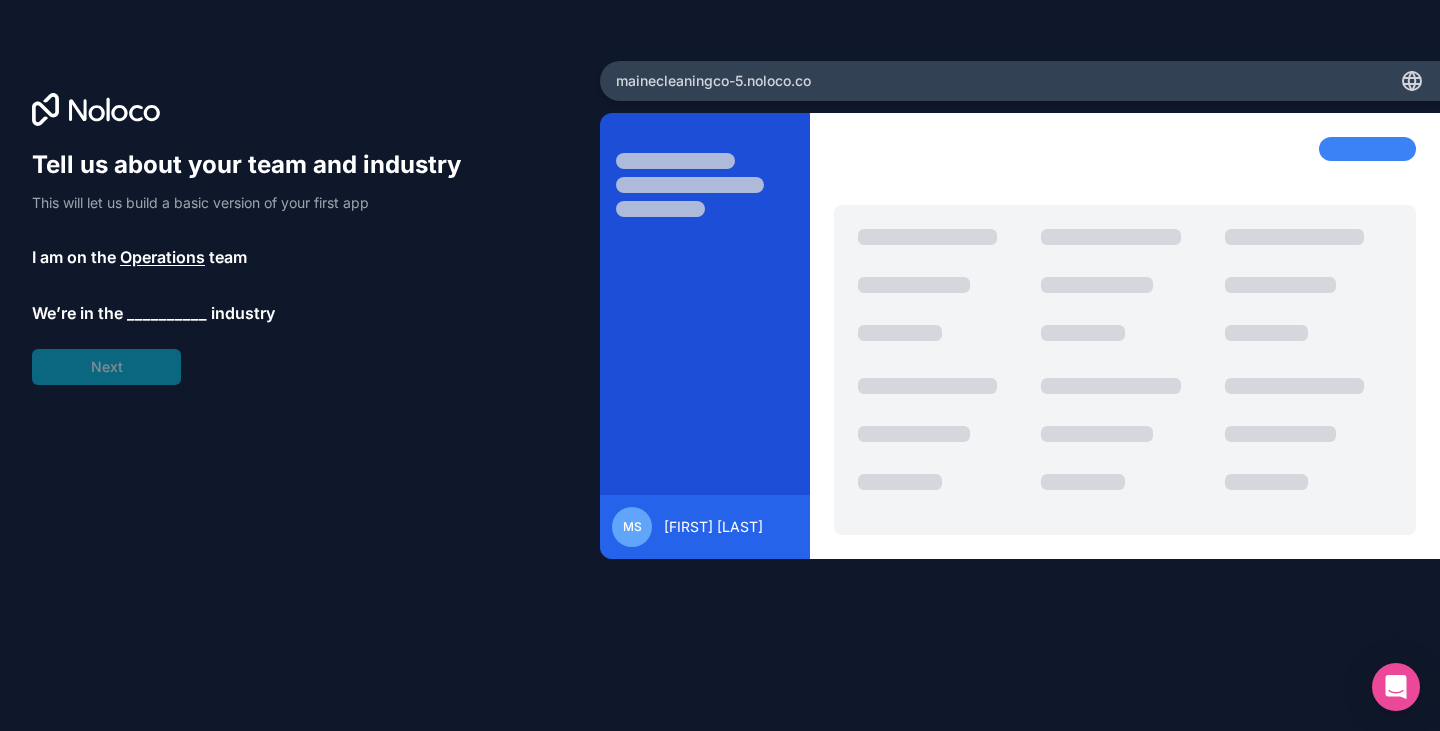click on "__________" at bounding box center (167, 313) 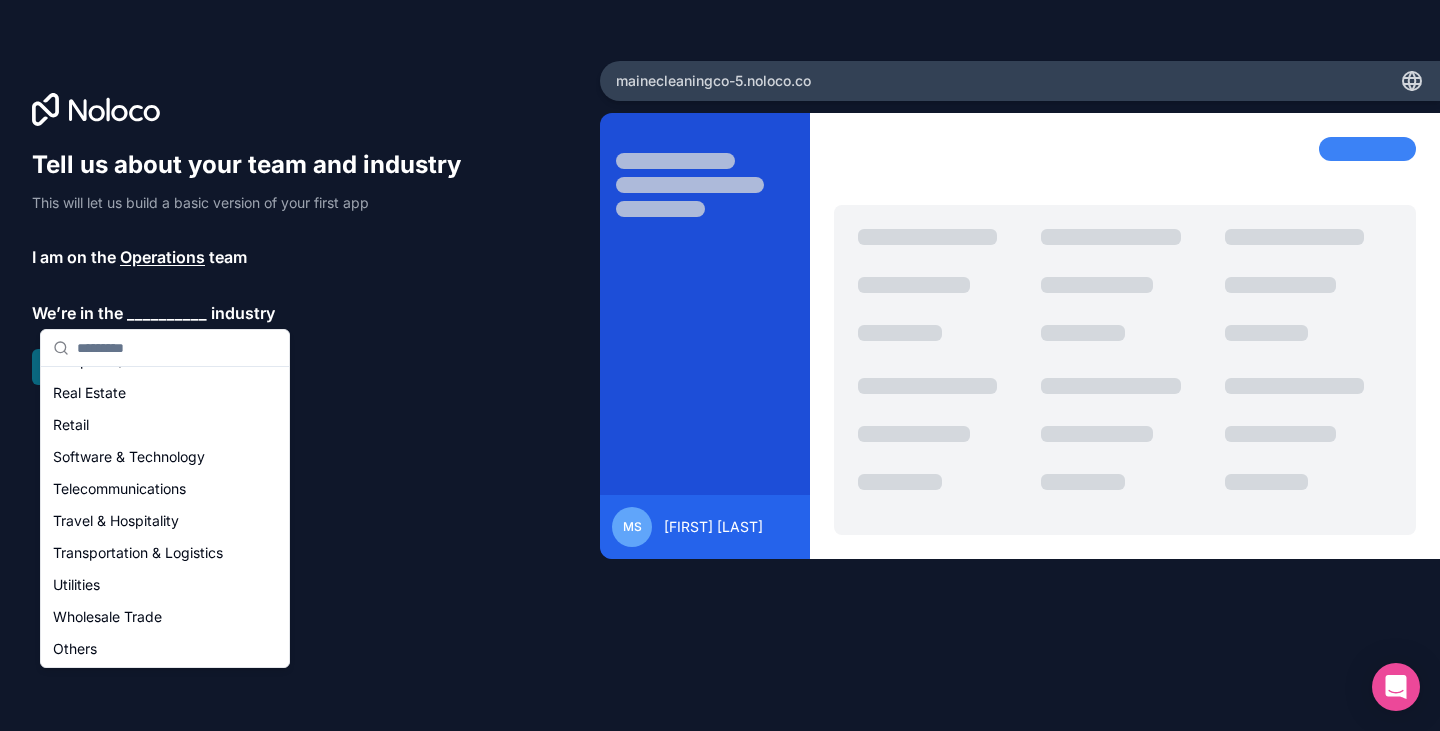 scroll, scrollTop: 412, scrollLeft: 0, axis: vertical 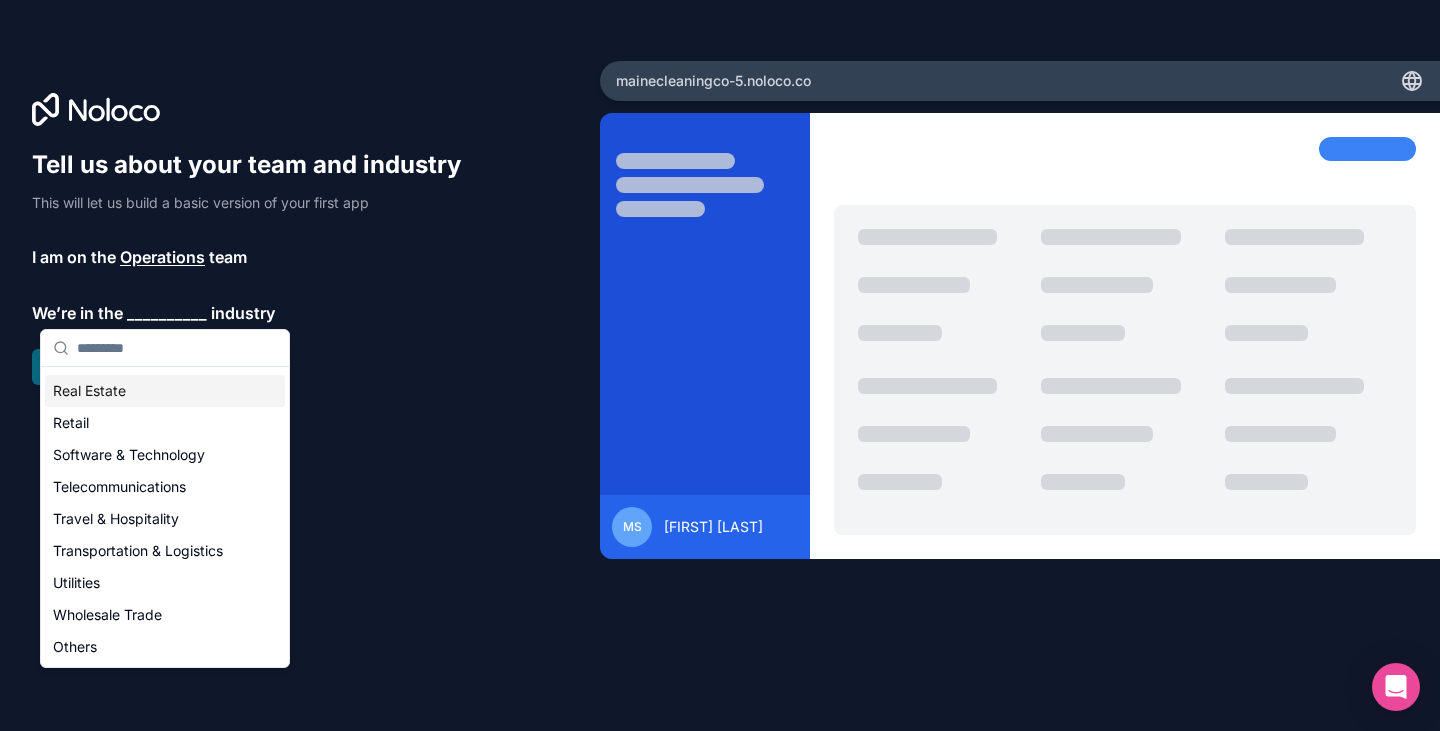 click on "Real Estate" at bounding box center [165, 391] 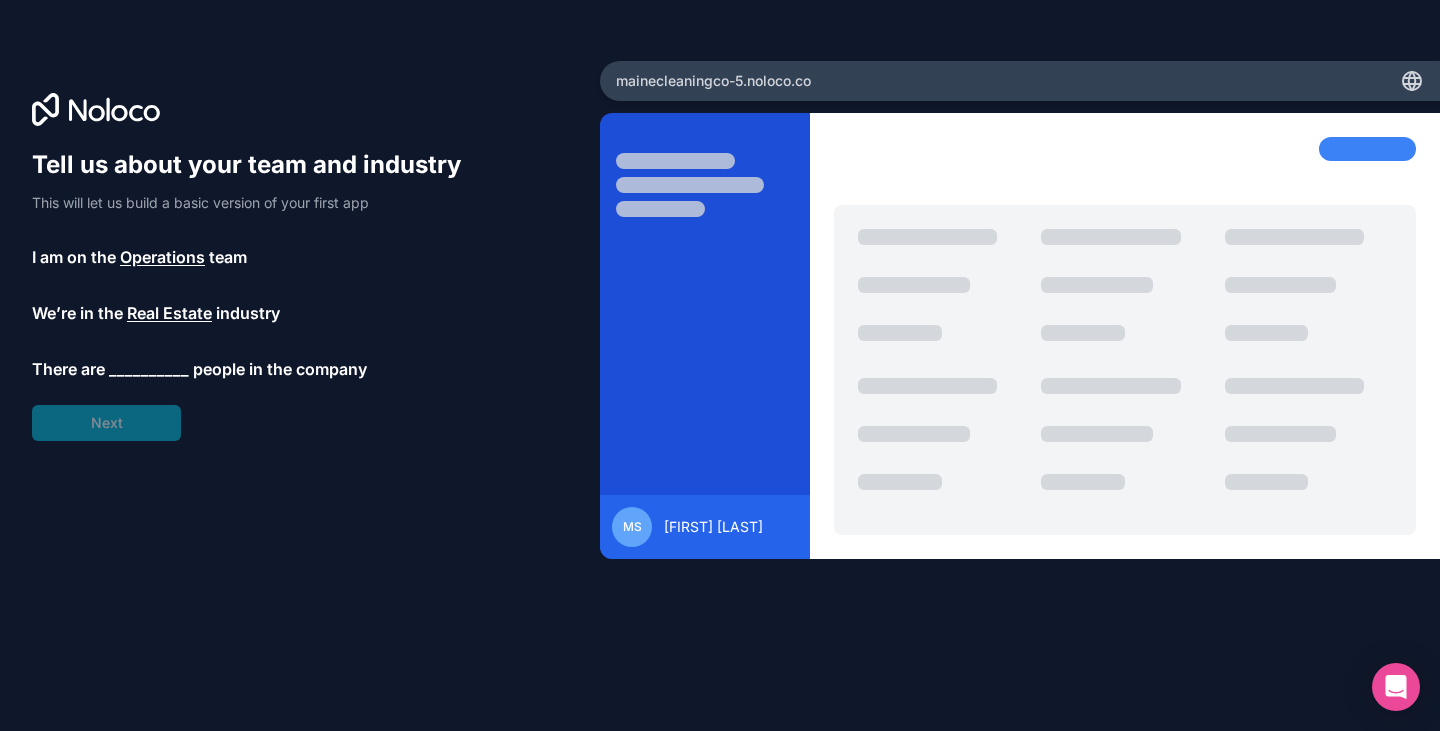 click on "Real Estate" at bounding box center [169, 313] 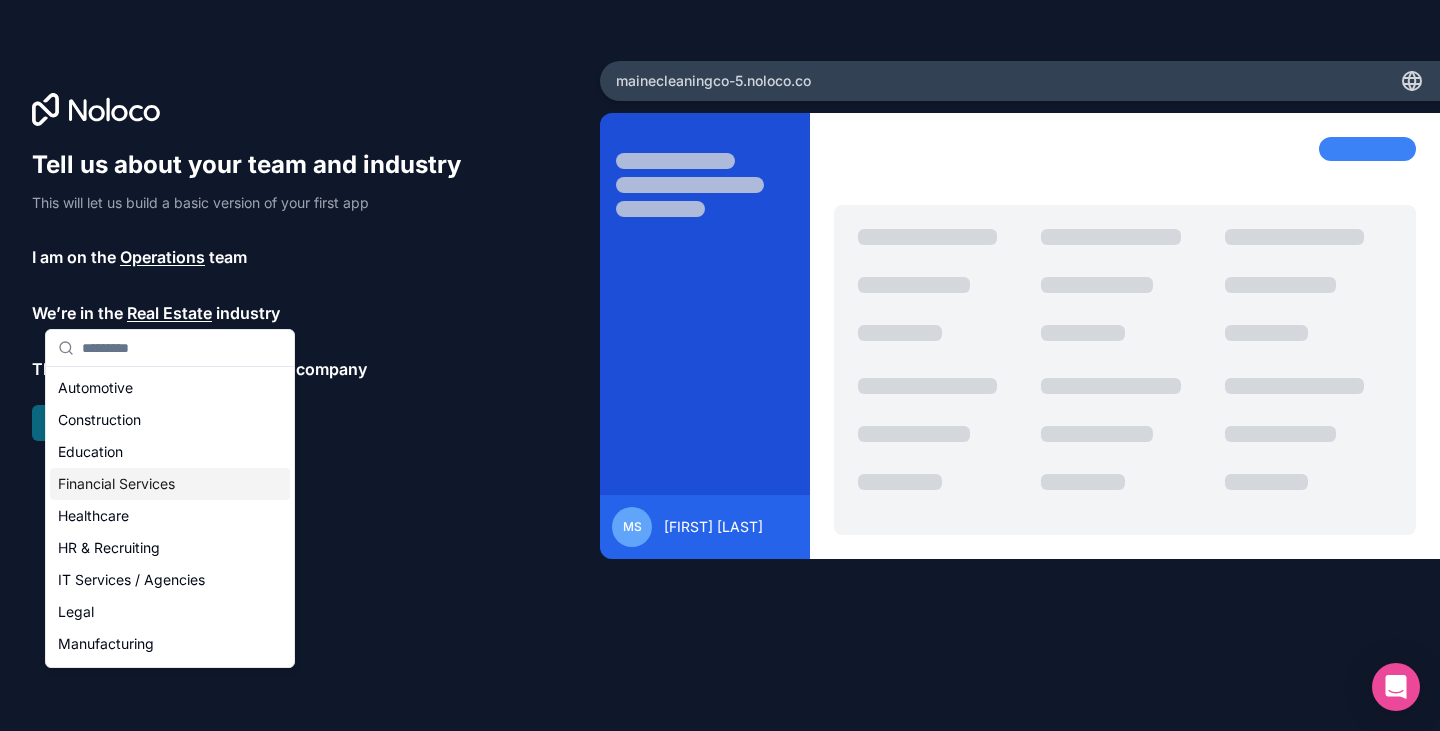 scroll, scrollTop: 19, scrollLeft: 0, axis: vertical 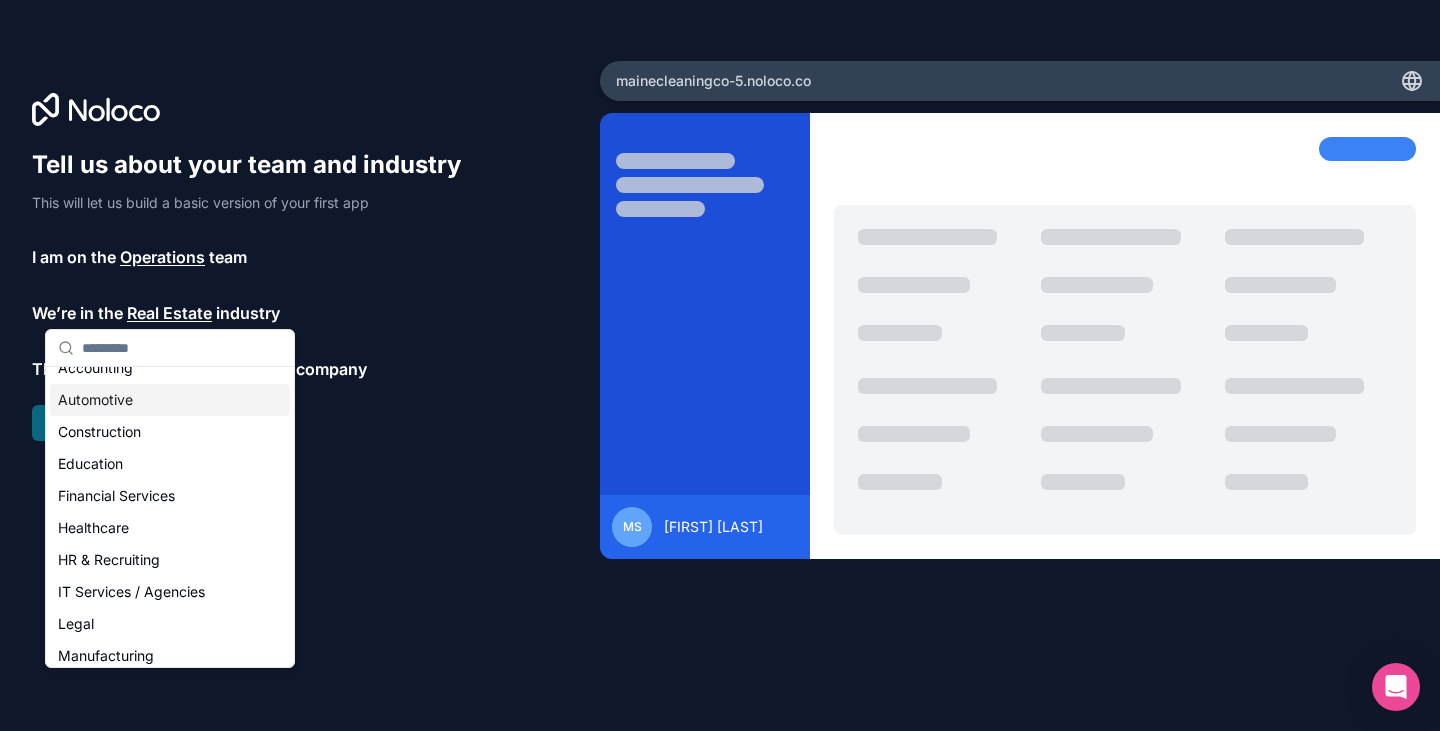 click on "Automotive" at bounding box center [170, 400] 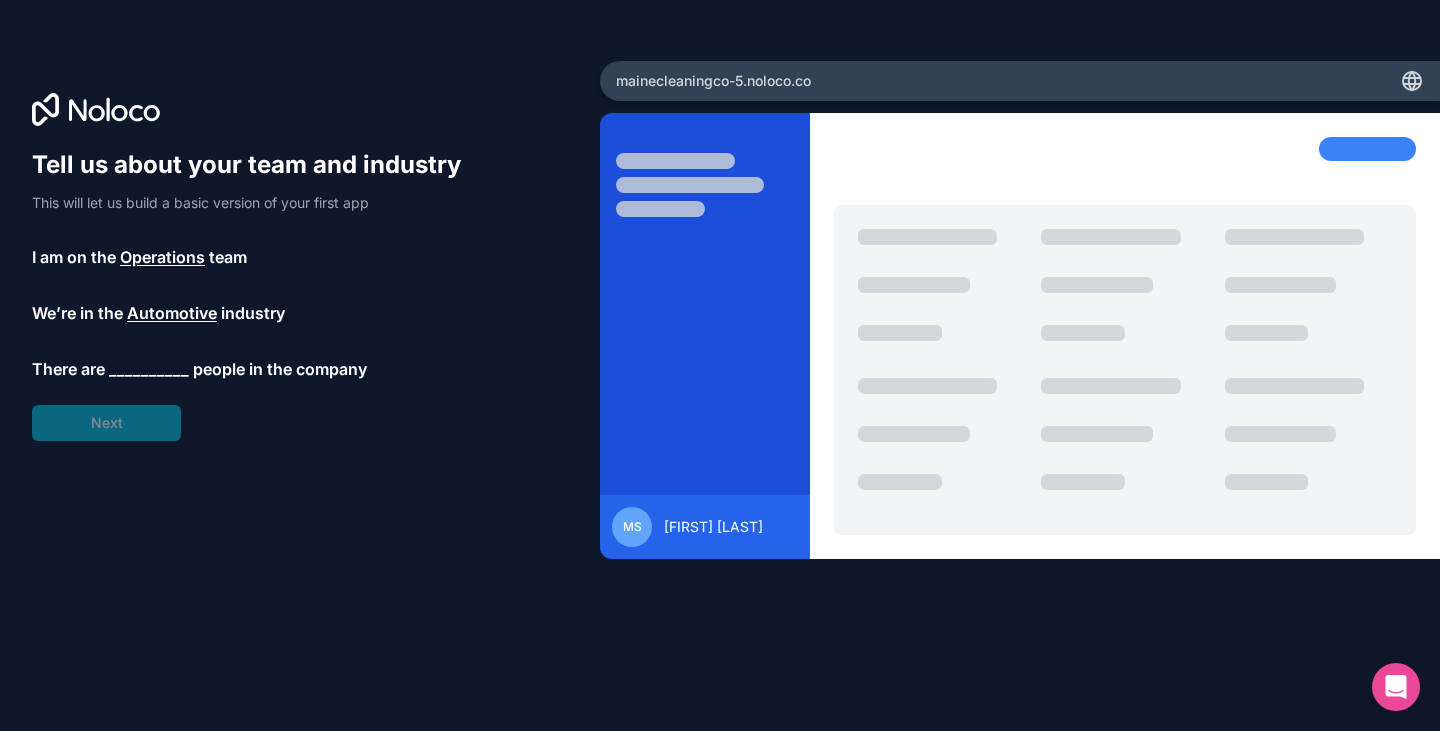 click on "Automotive" at bounding box center (172, 313) 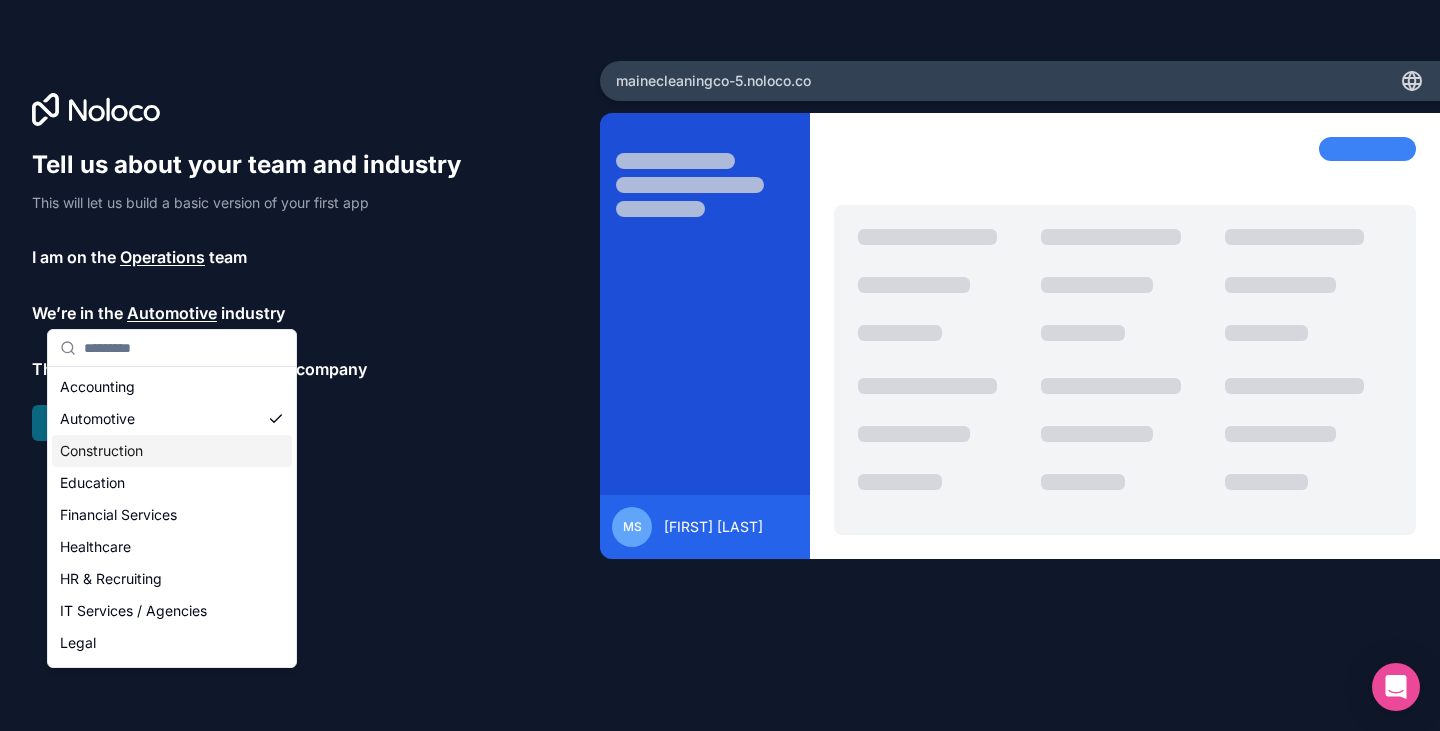 click on "Construction" at bounding box center (172, 451) 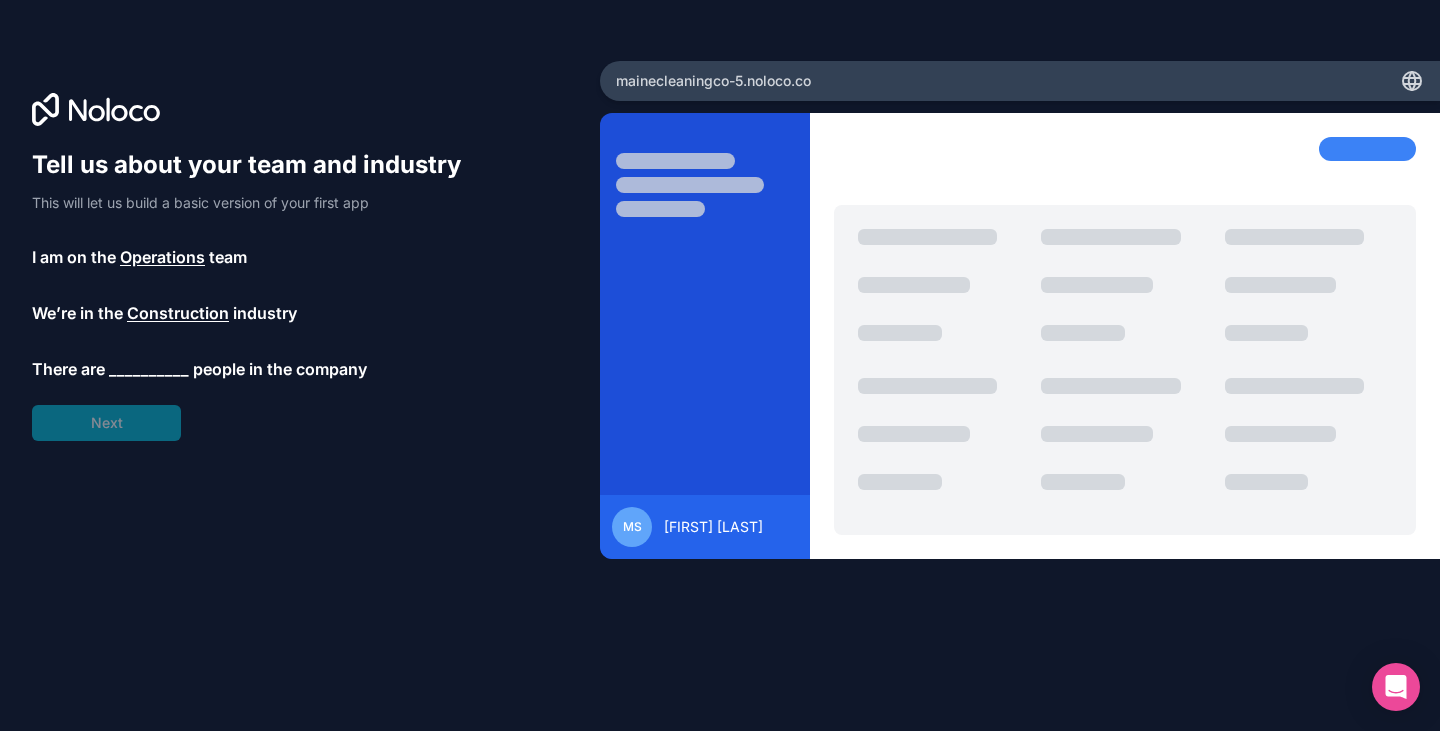 click on "__________" at bounding box center [149, 369] 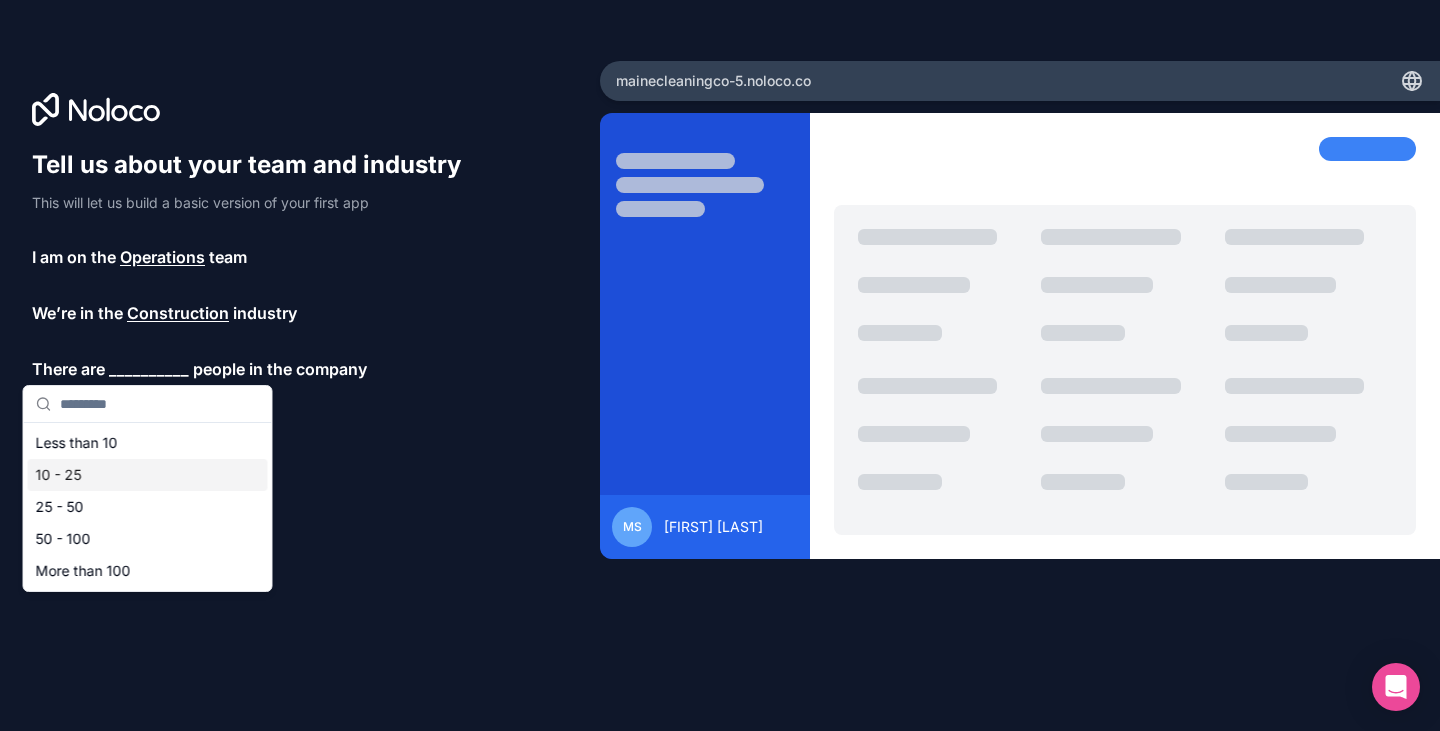 click on "10 - 25" at bounding box center [148, 475] 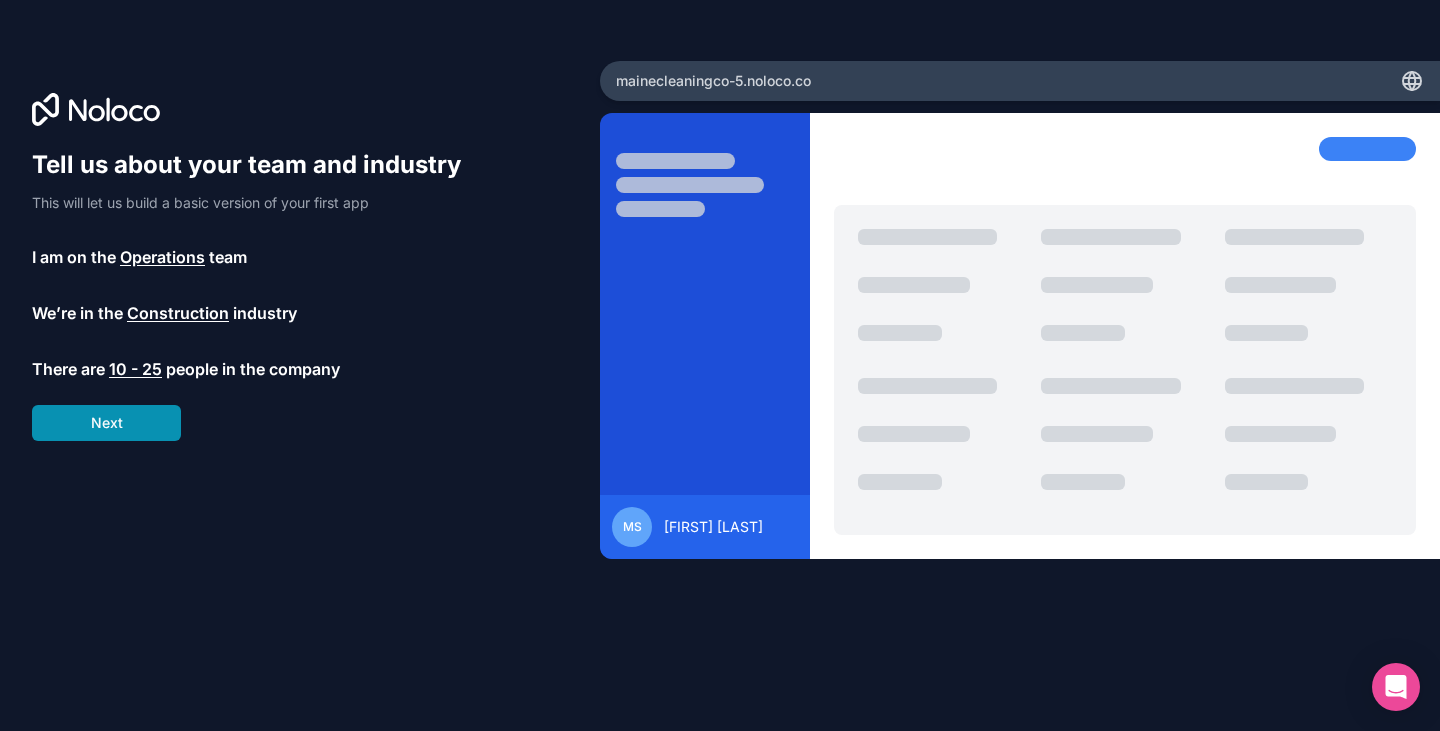 click on "Next" at bounding box center (106, 423) 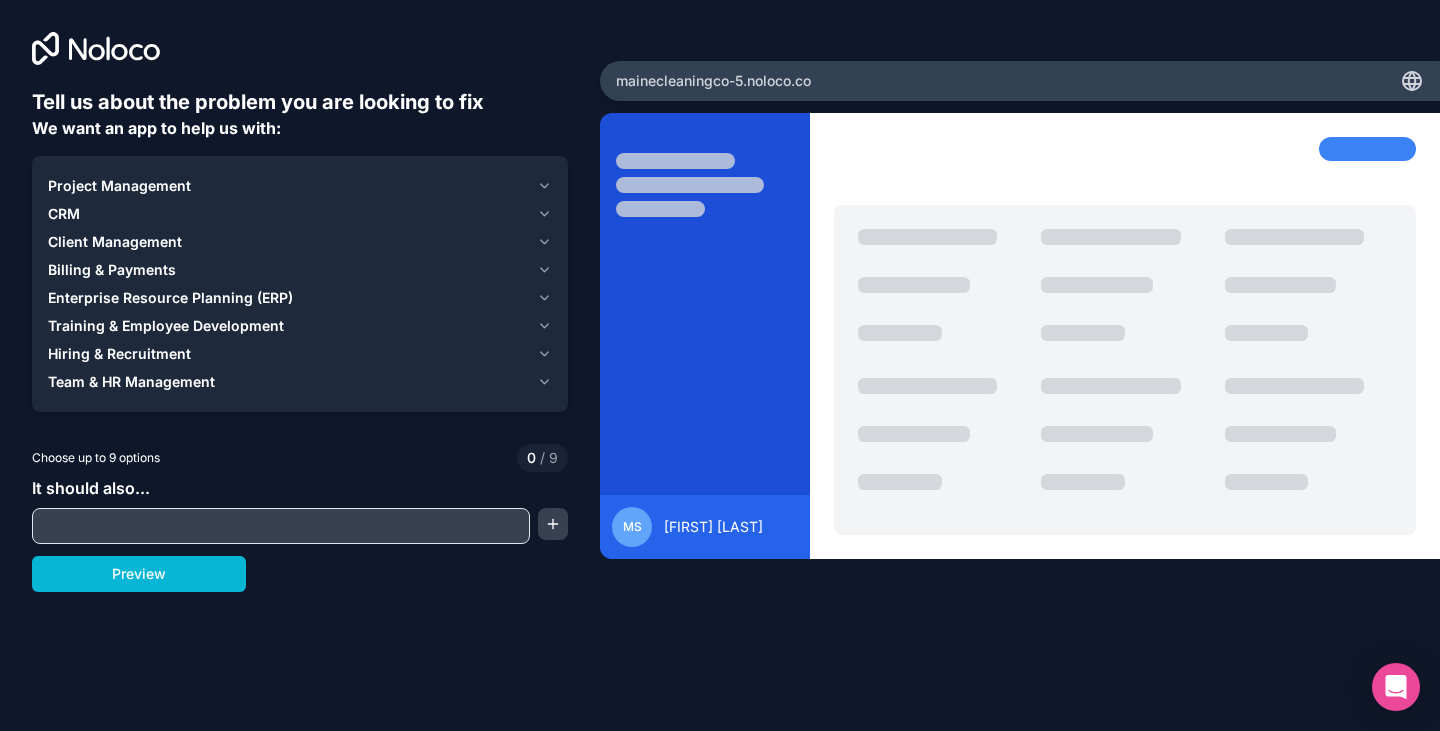 click on "mainecleaningco-5 .noloco.co" at bounding box center [1020, 81] 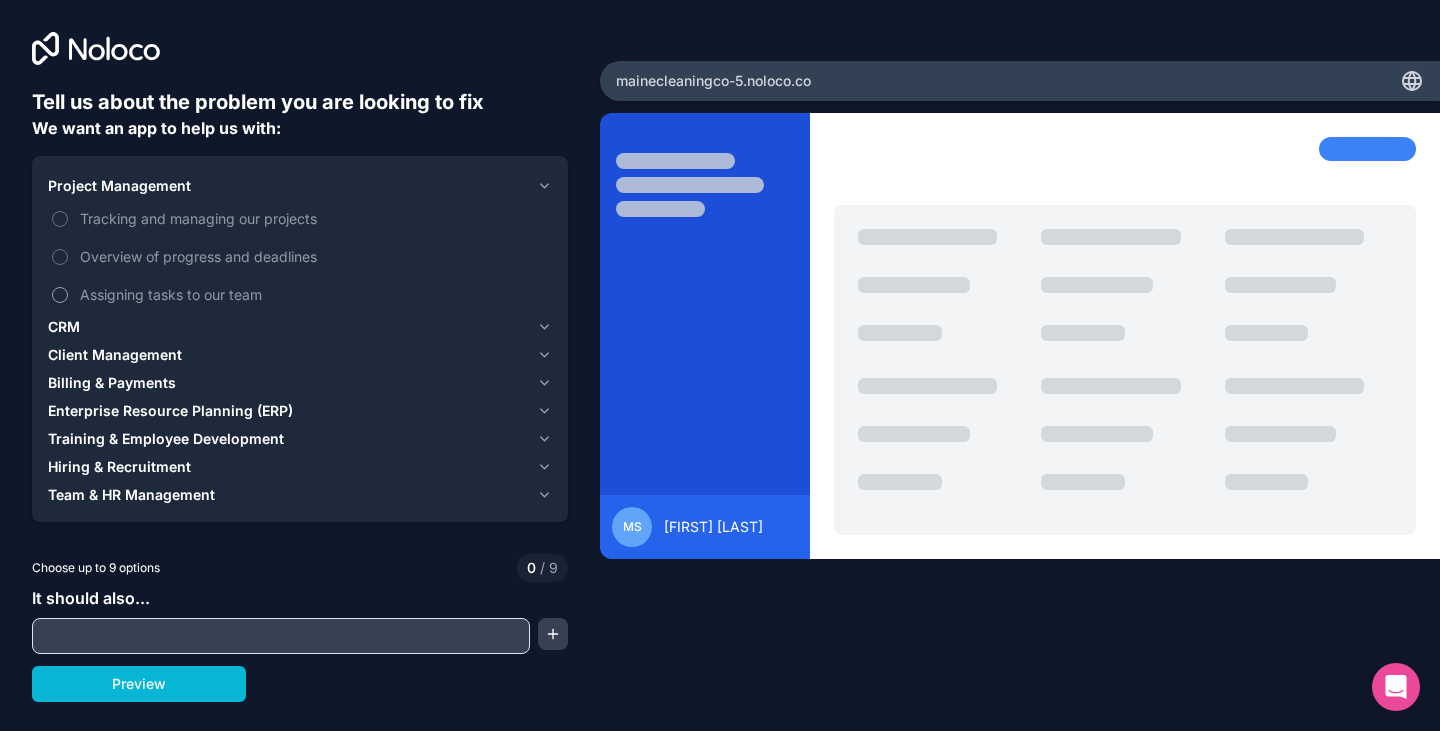 click on "Assigning tasks to our team" at bounding box center (300, 294) 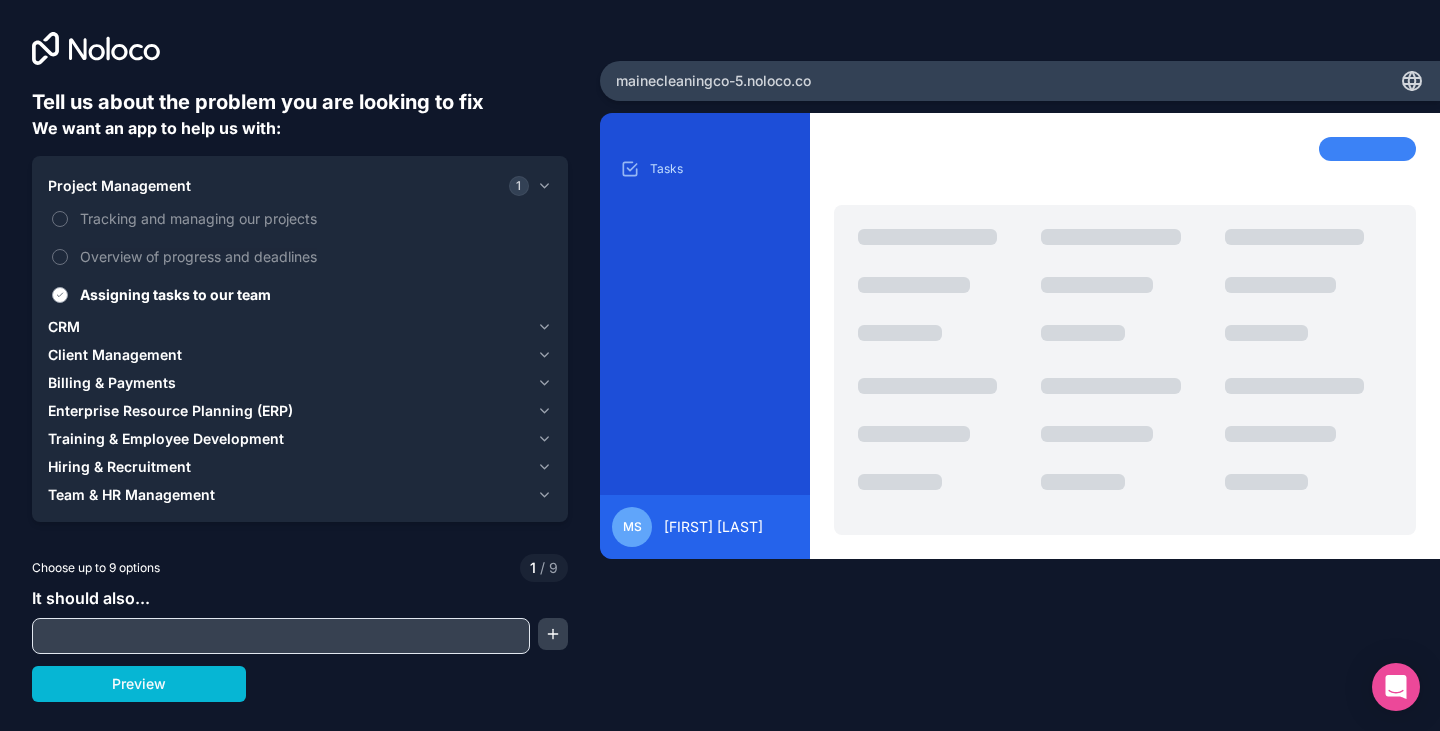 click on "Assigning tasks to our team" at bounding box center (60, 295) 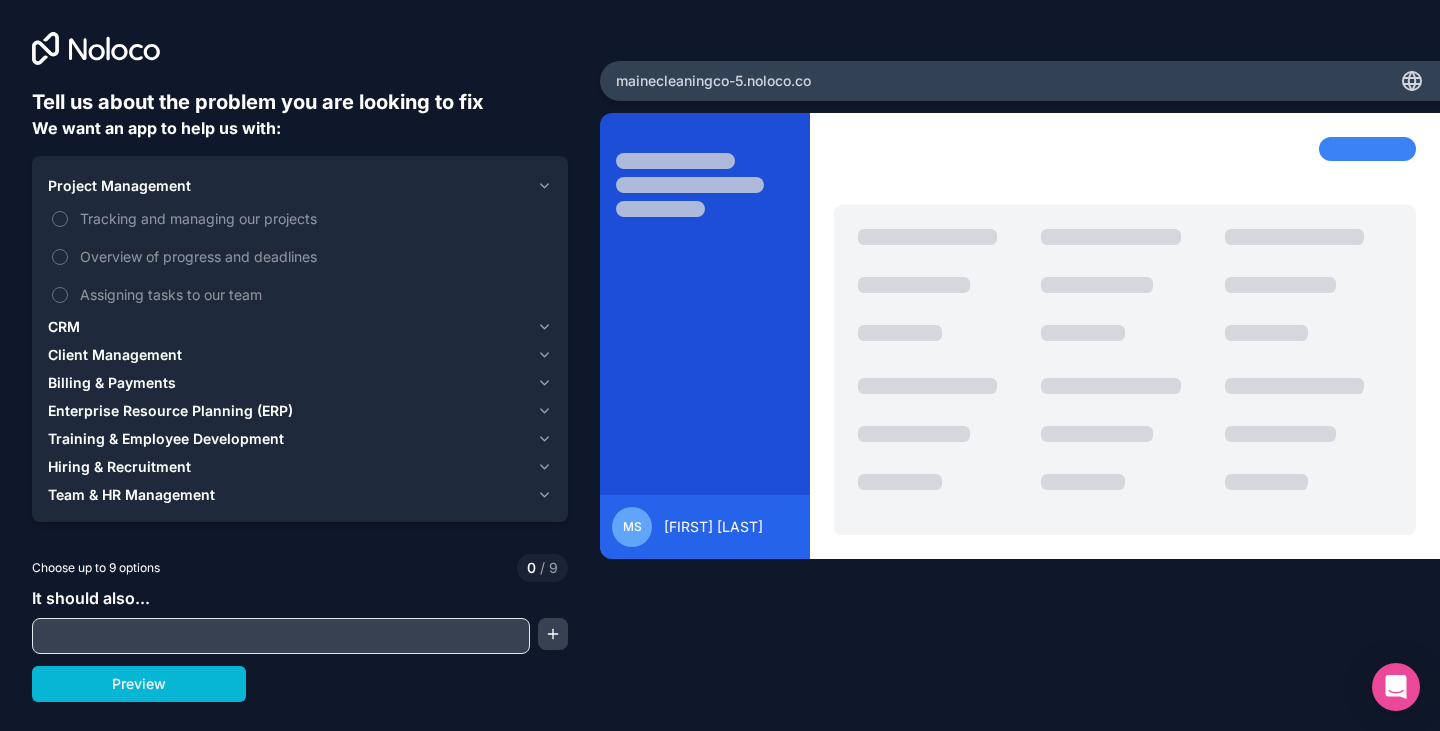click on "CRM" at bounding box center [64, 327] 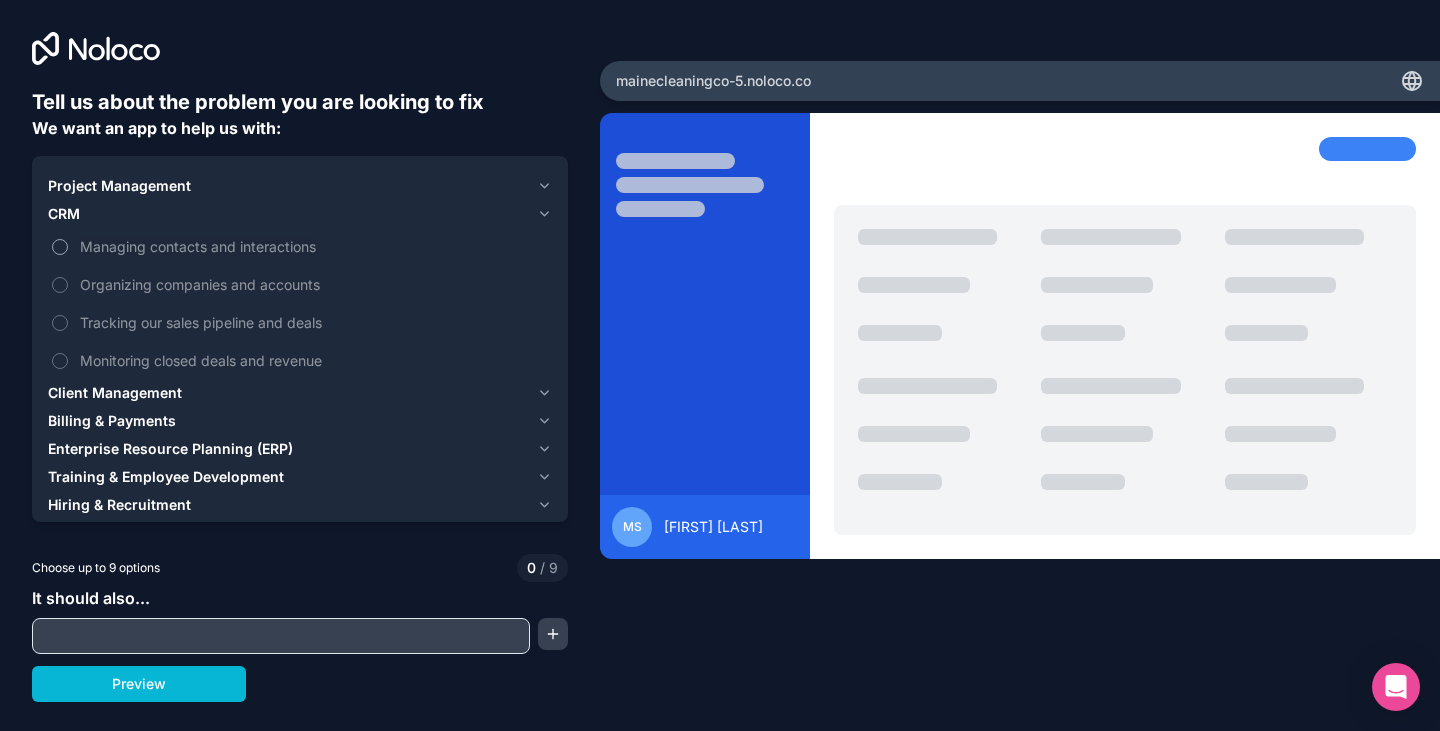 click on "Managing contacts and interactions" at bounding box center [314, 246] 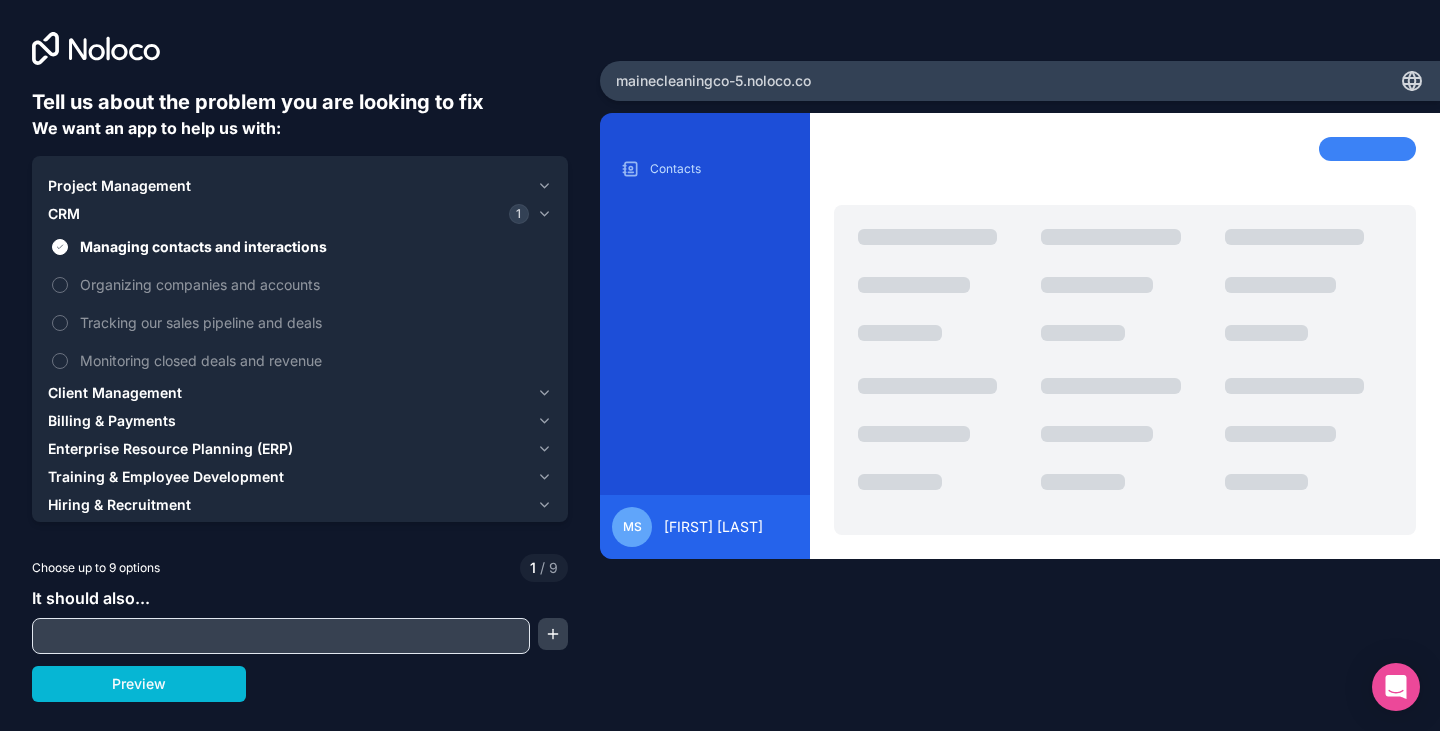 click on "Client Management" at bounding box center [115, 393] 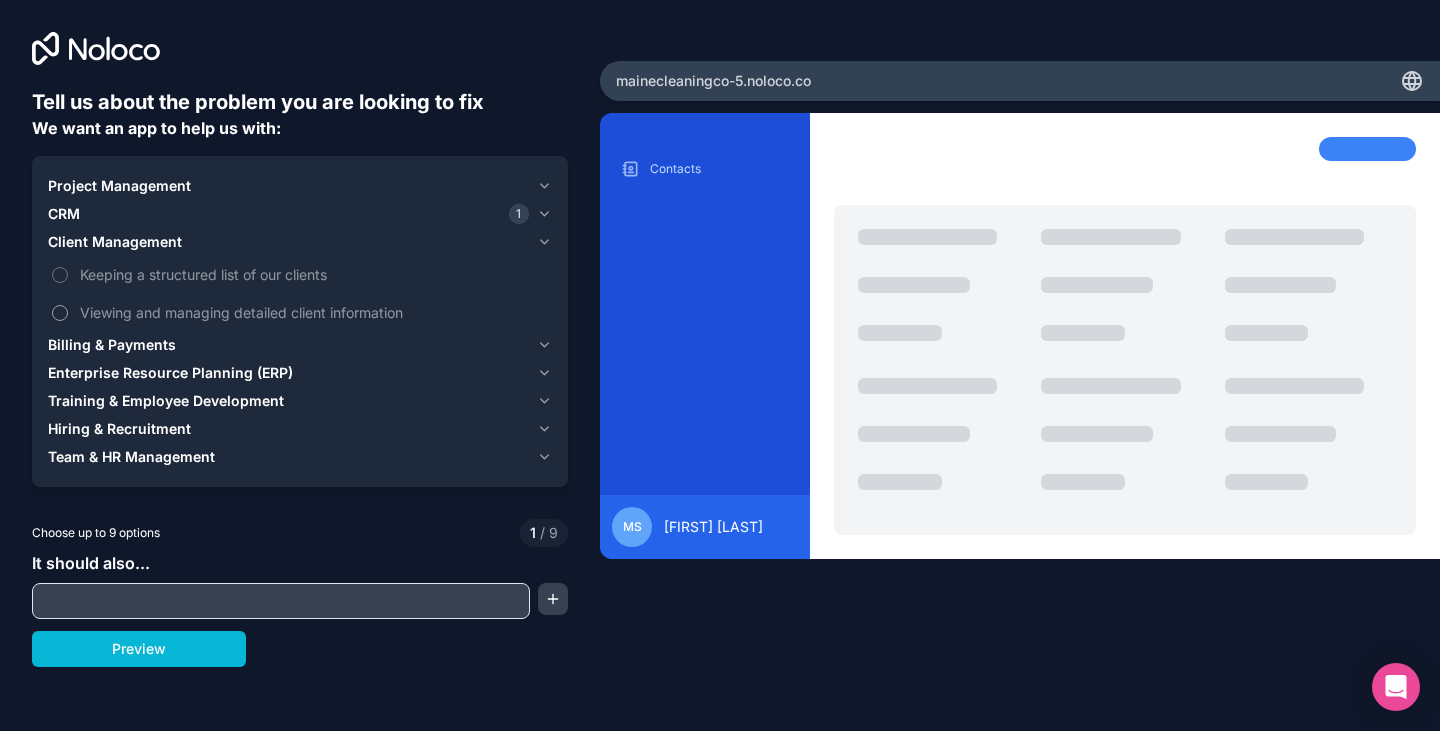 click on "Viewing and managing detailed client information" at bounding box center [314, 312] 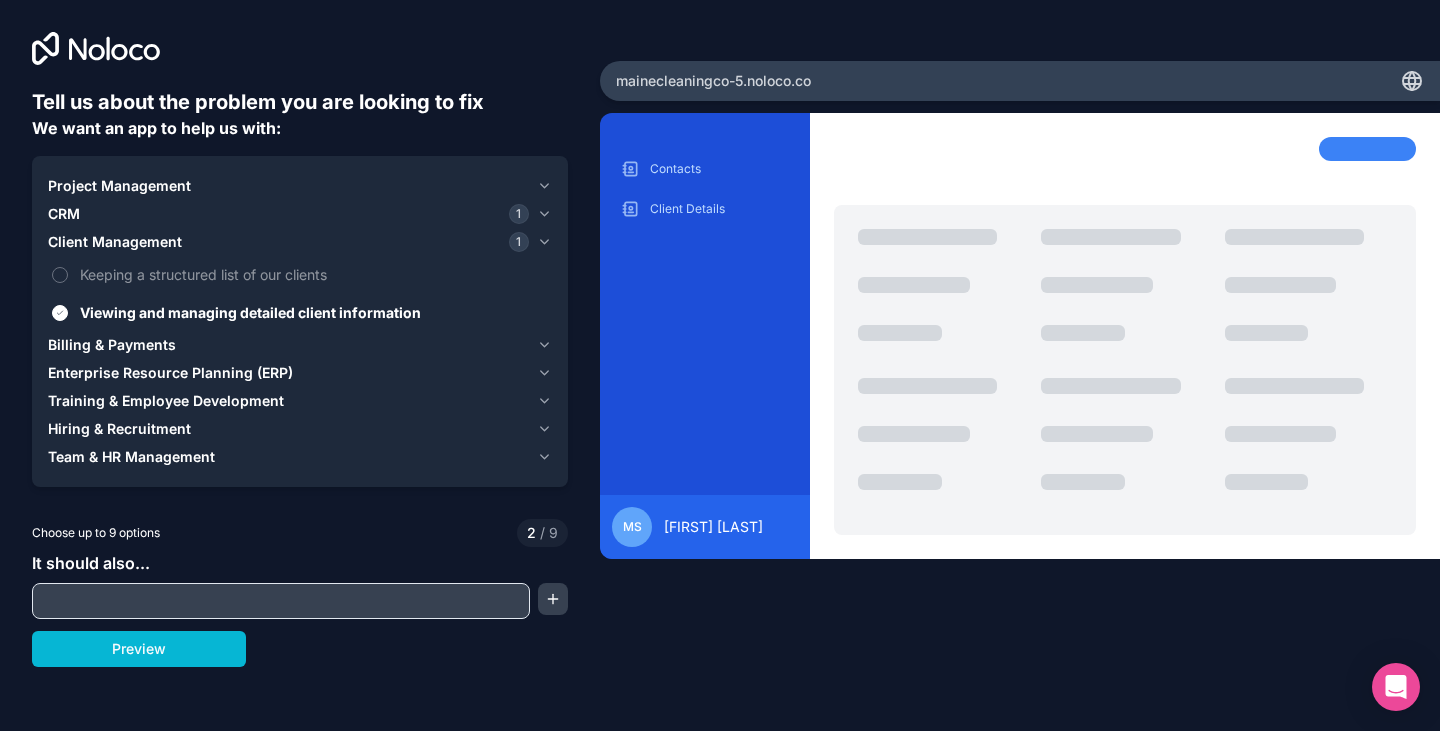 click on "Billing & Payments" at bounding box center (112, 345) 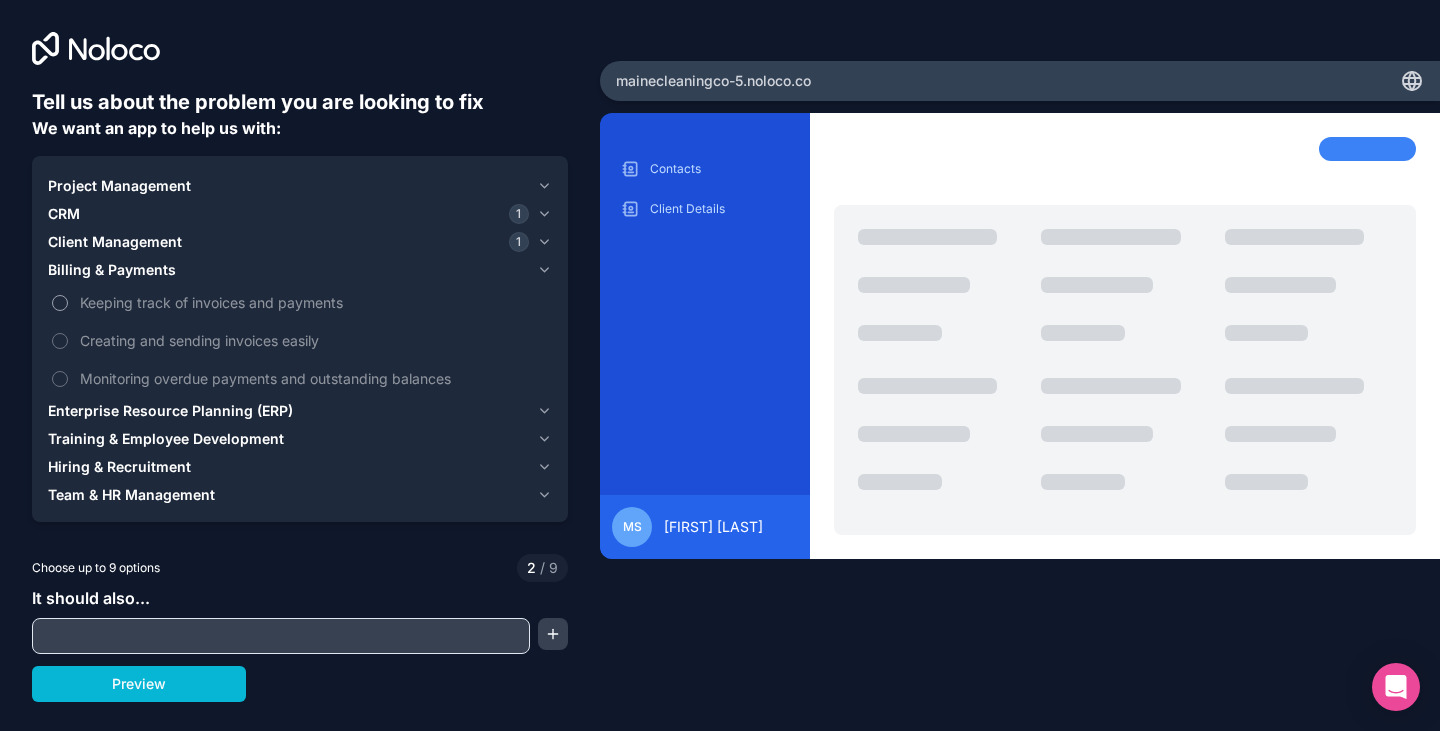 click on "Keeping track of invoices and payments" at bounding box center [314, 302] 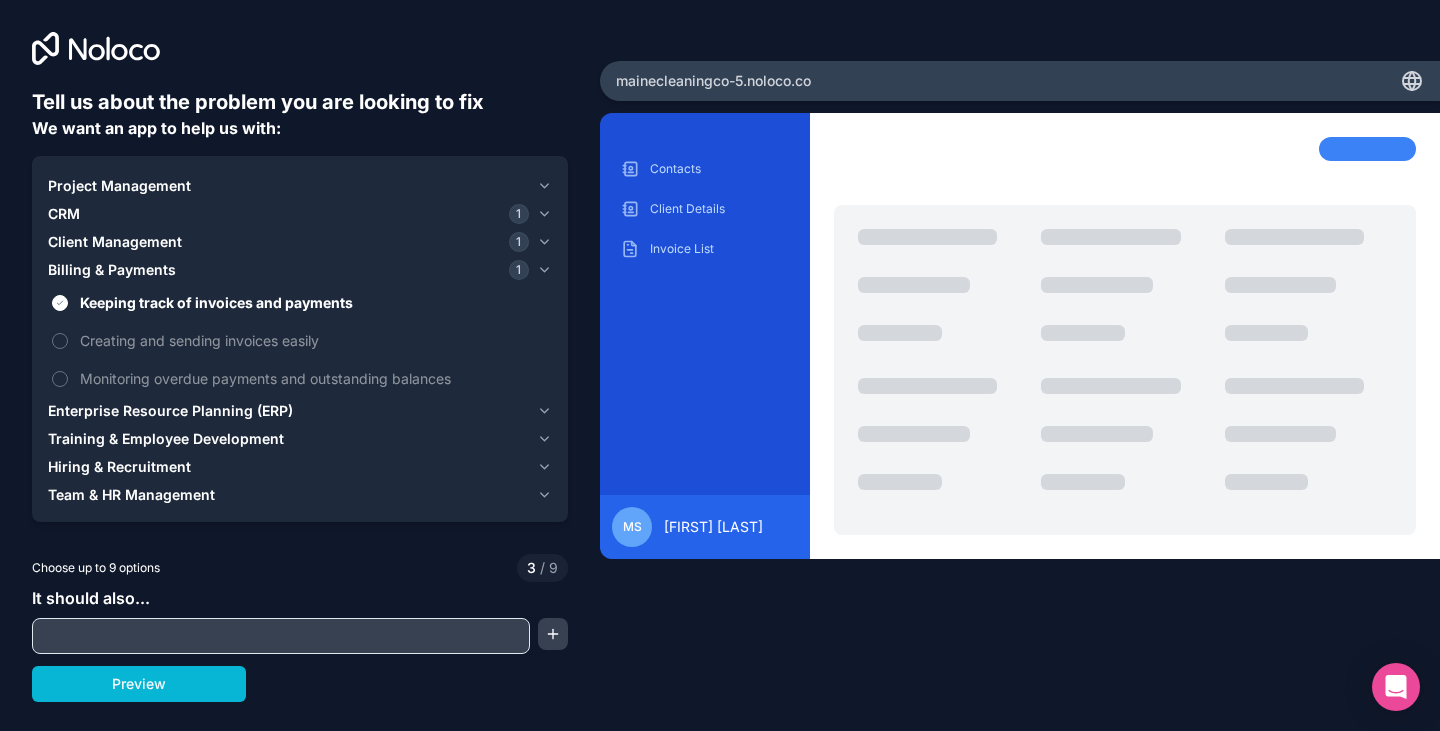 click on "Enterprise Resource Planning (ERP)" at bounding box center (170, 411) 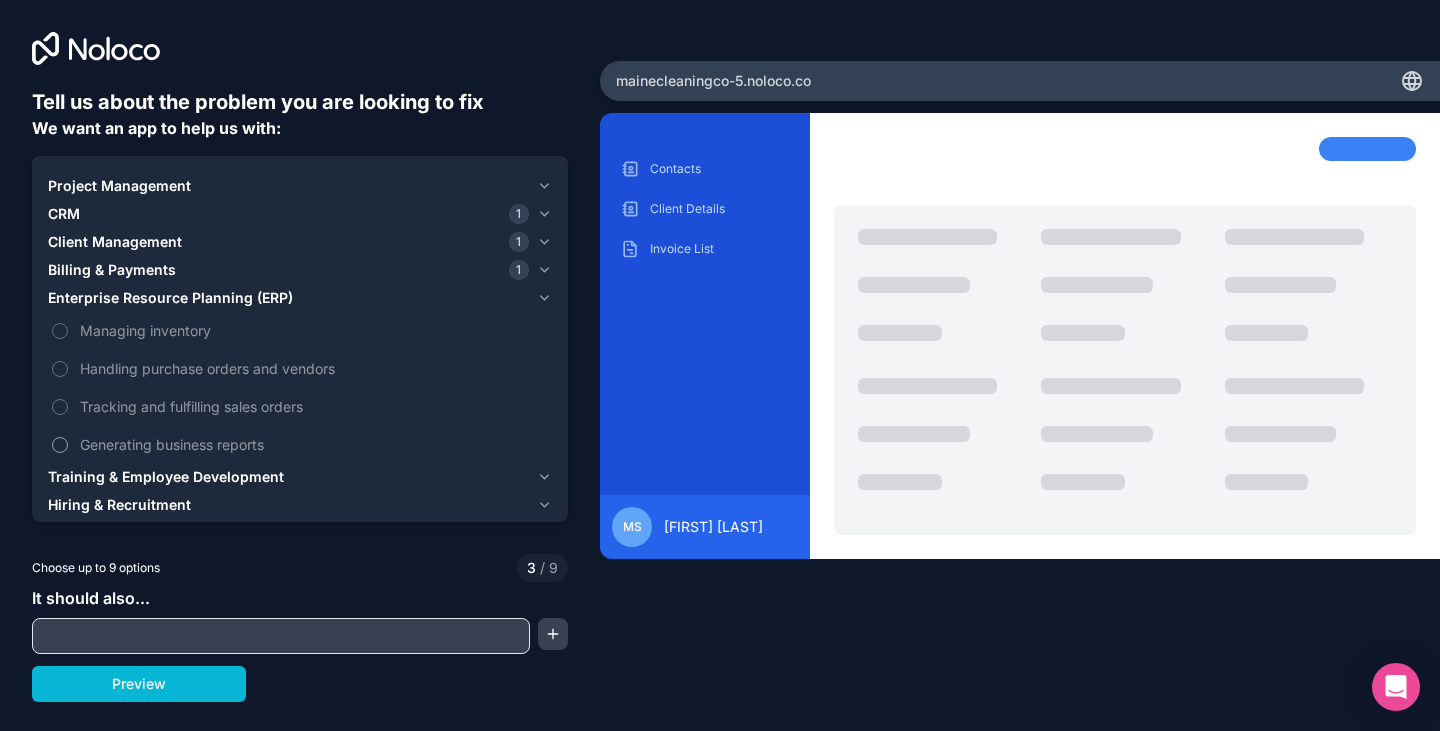 click on "Generating business reports" at bounding box center [314, 444] 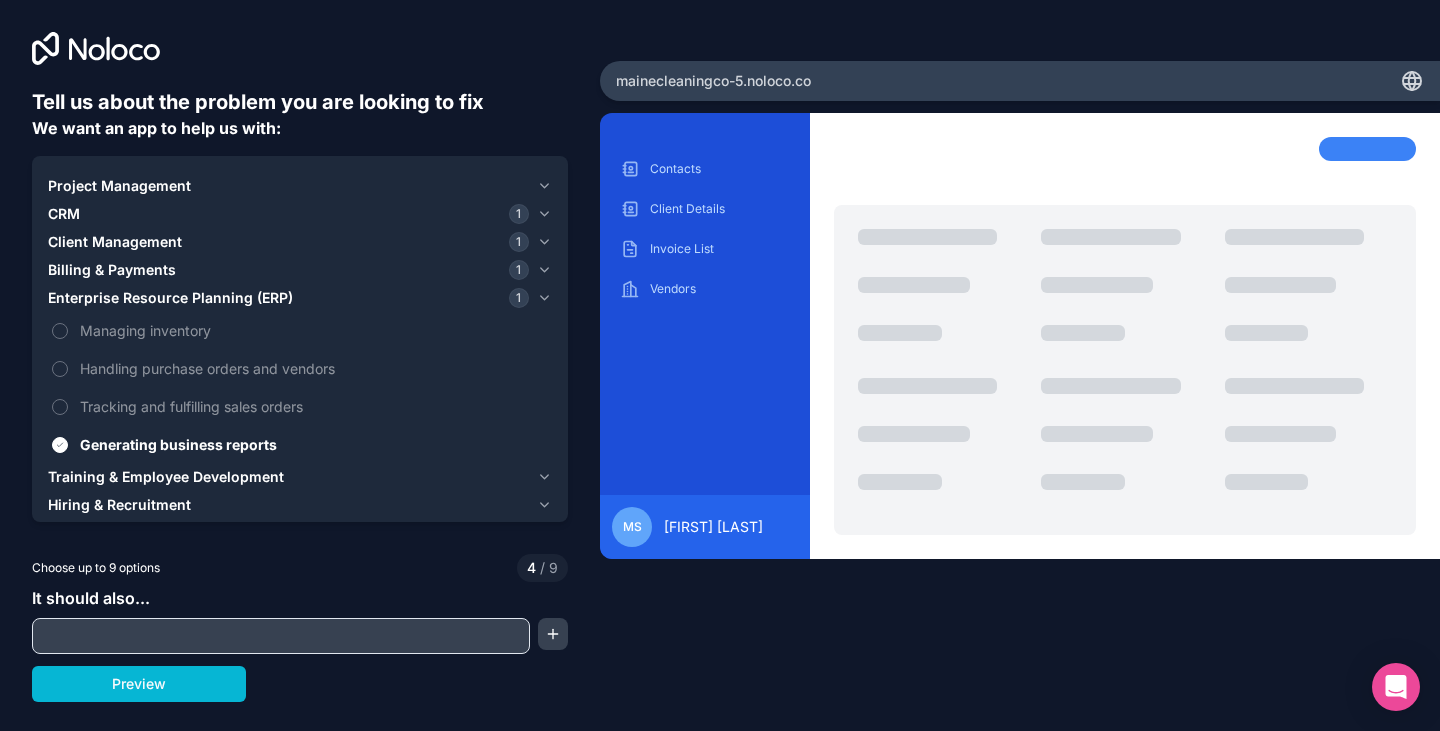 click on "Training & Employee Development" at bounding box center (166, 477) 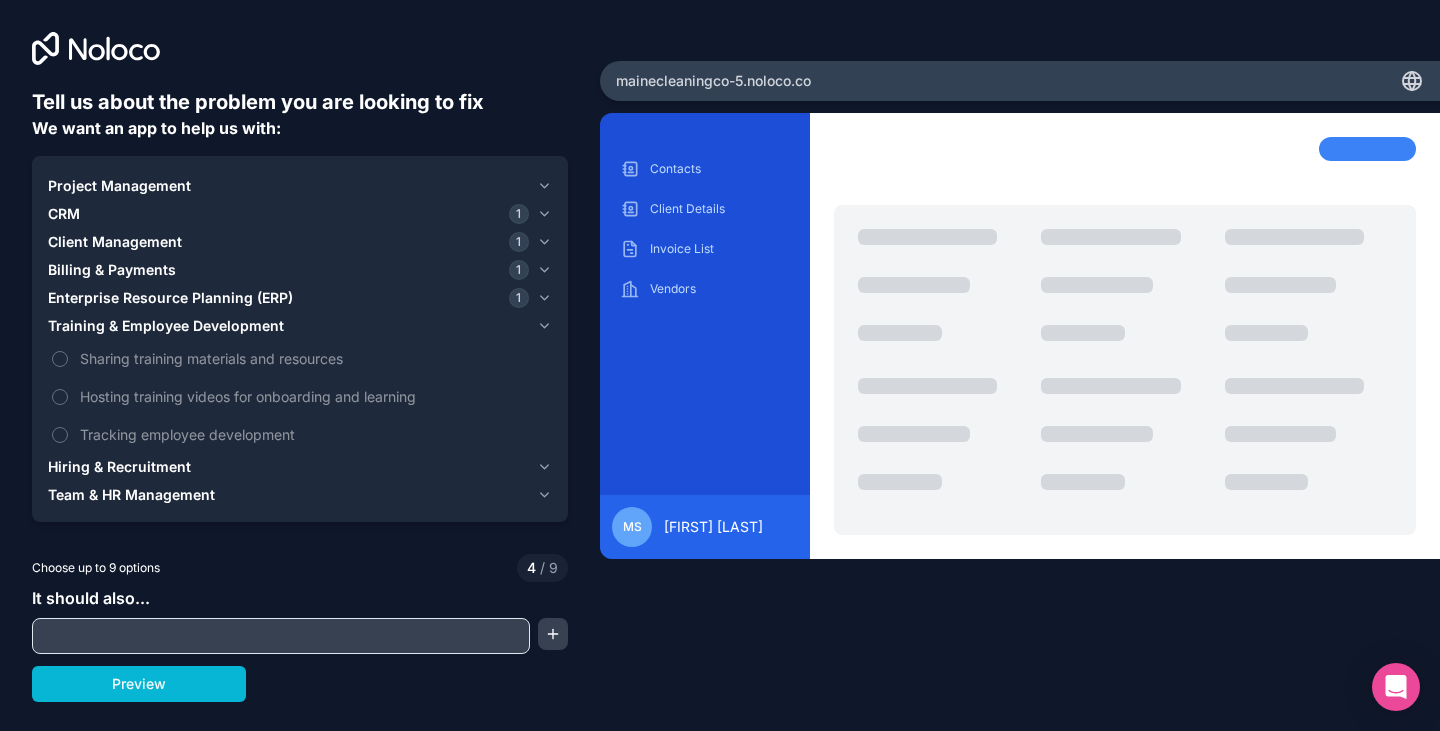 click on "Hiring & Recruitment" at bounding box center [119, 467] 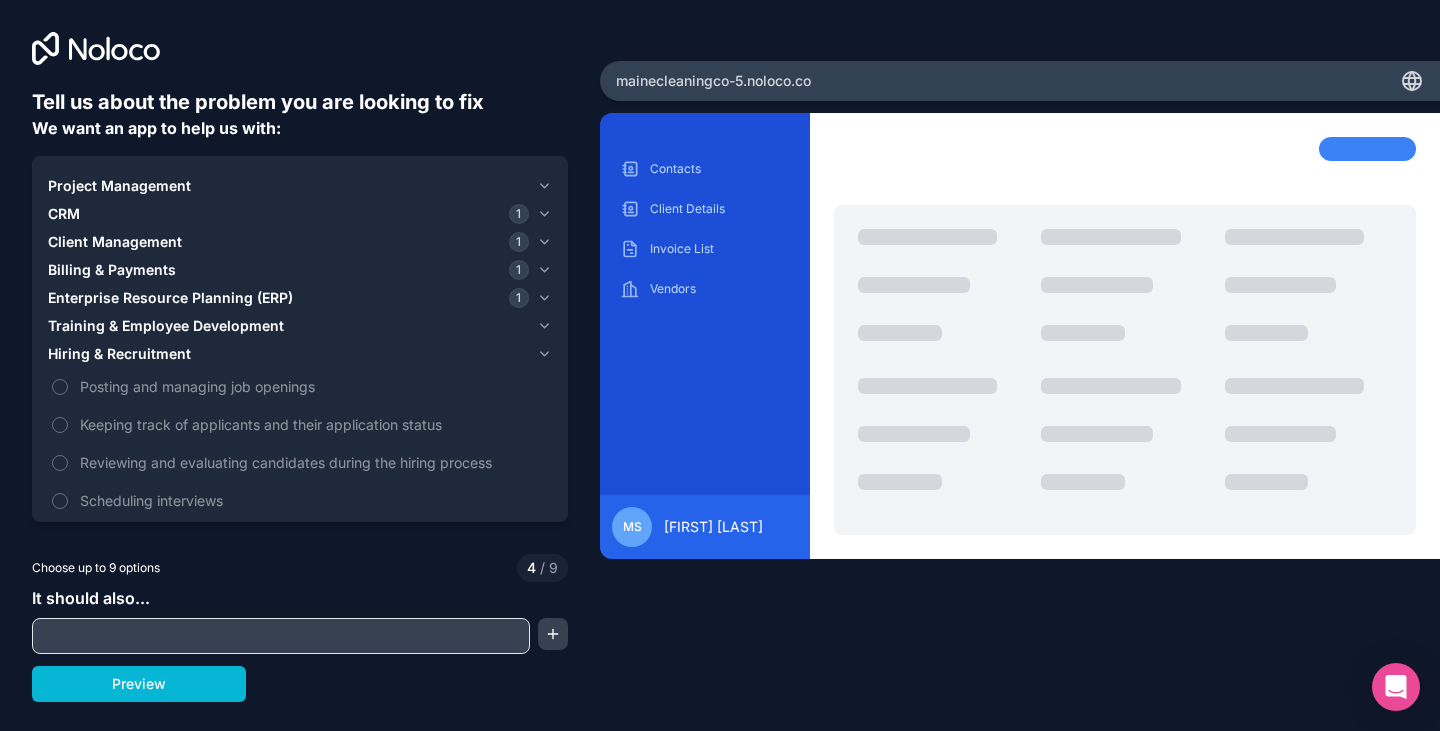 click on "Hiring & Recruitment" at bounding box center [119, 354] 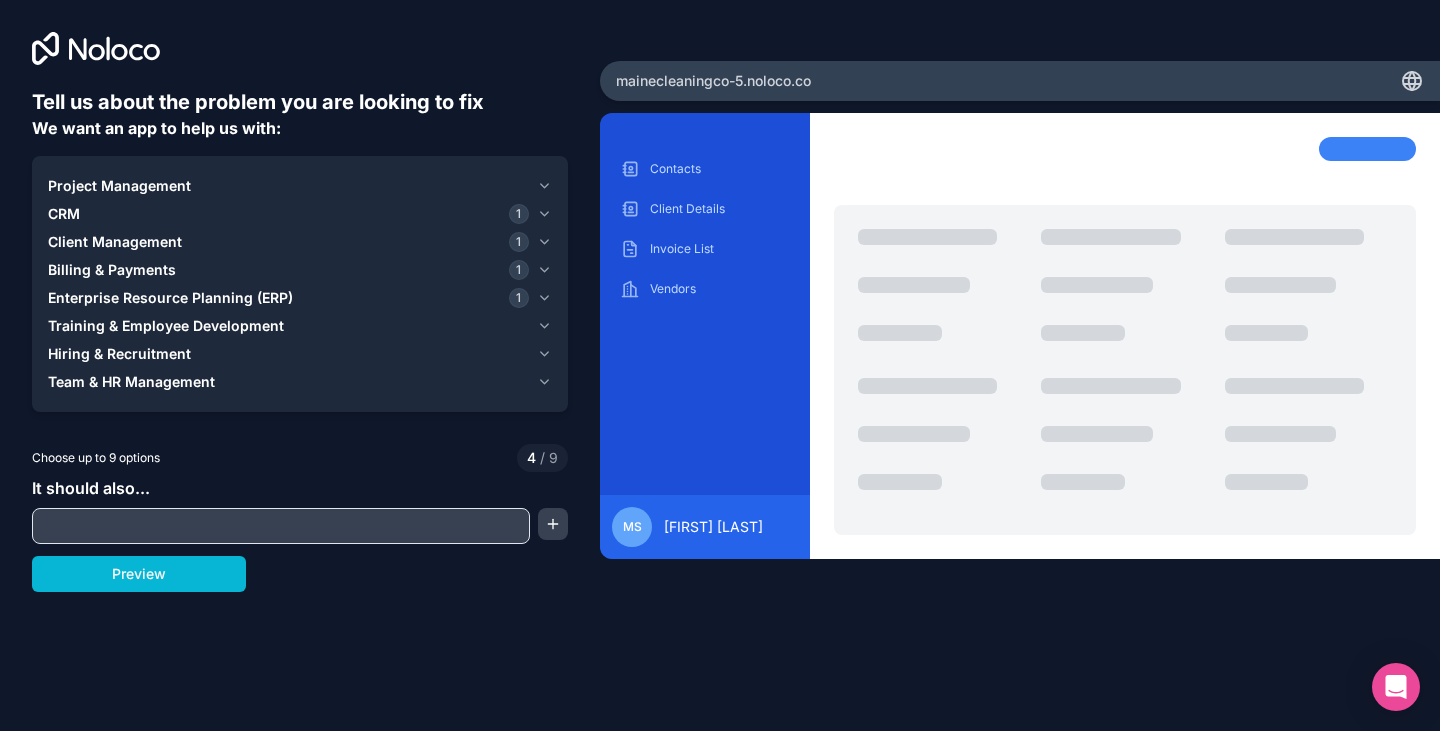 click at bounding box center [281, 526] 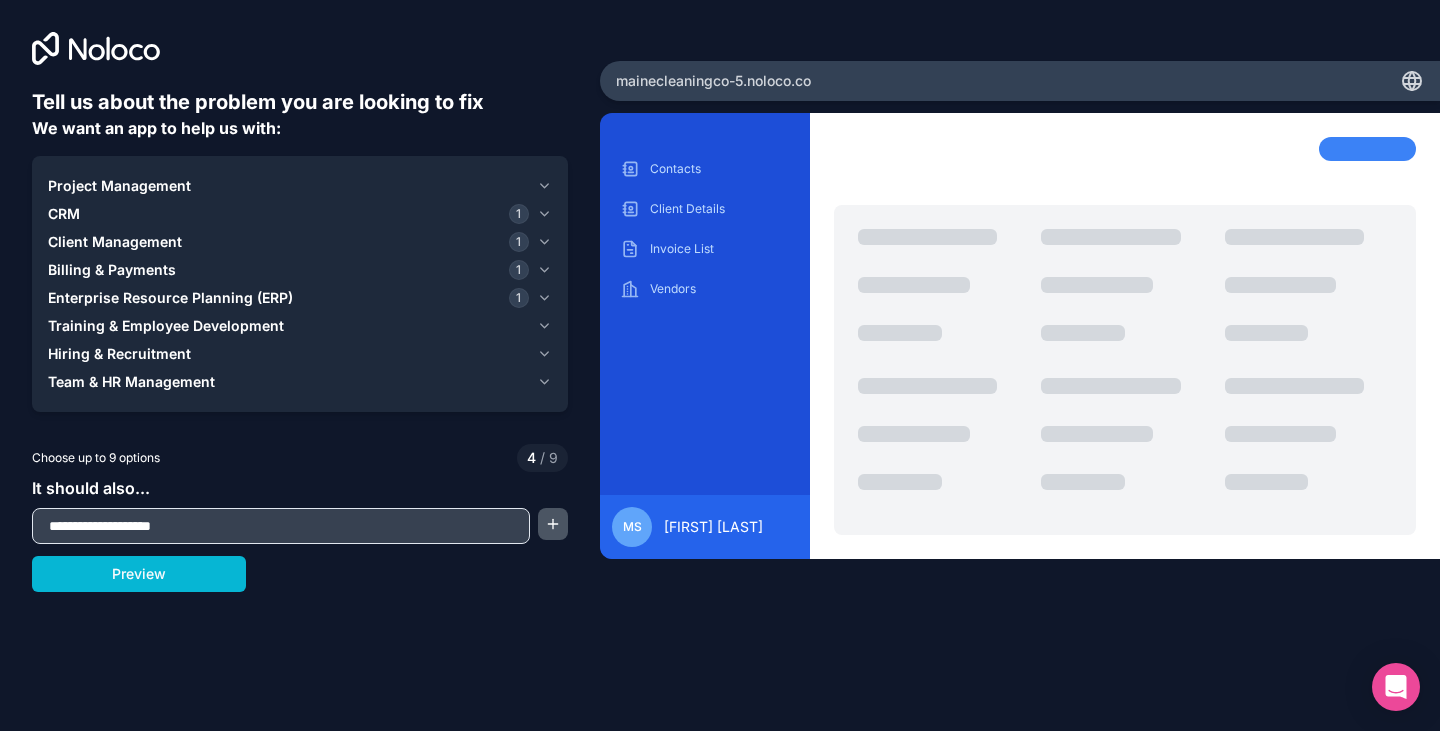 type on "**********" 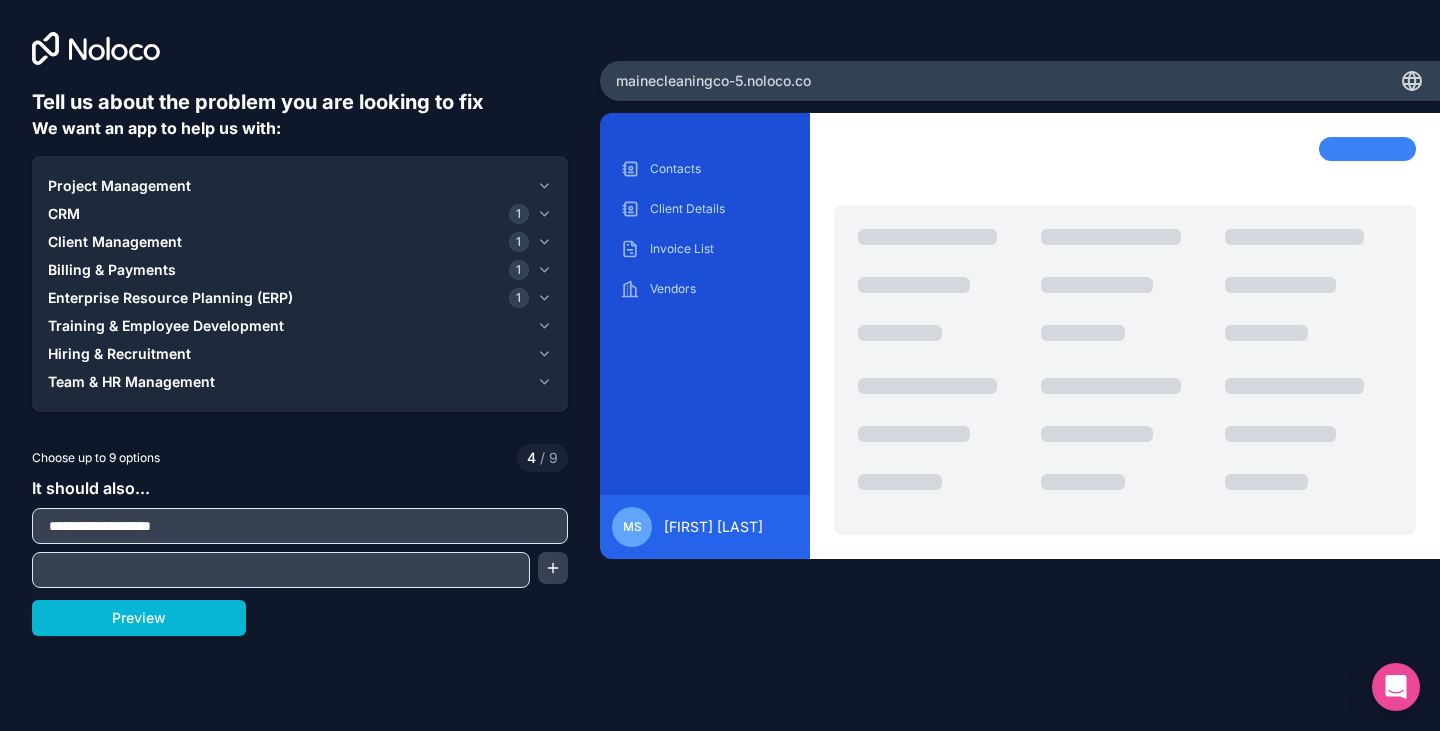 click at bounding box center [281, 570] 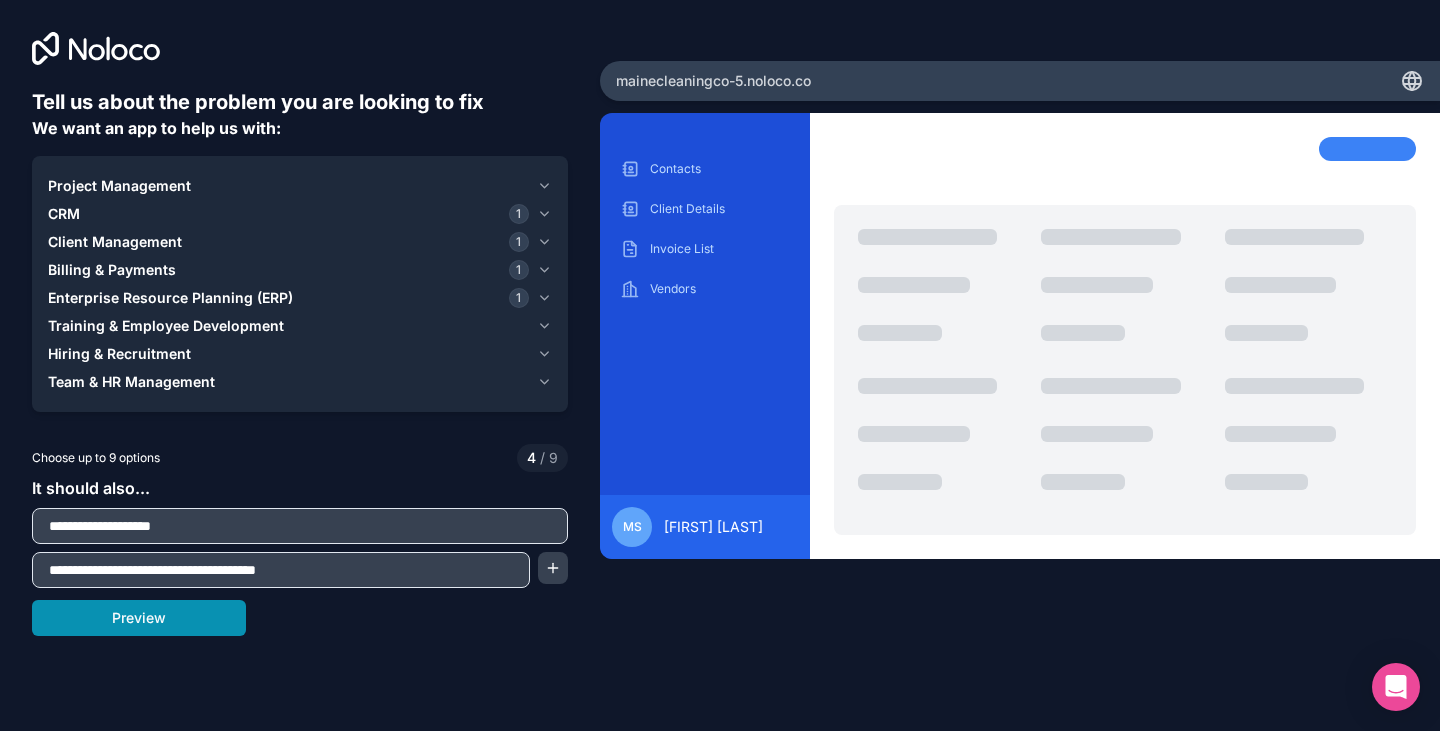 type on "**********" 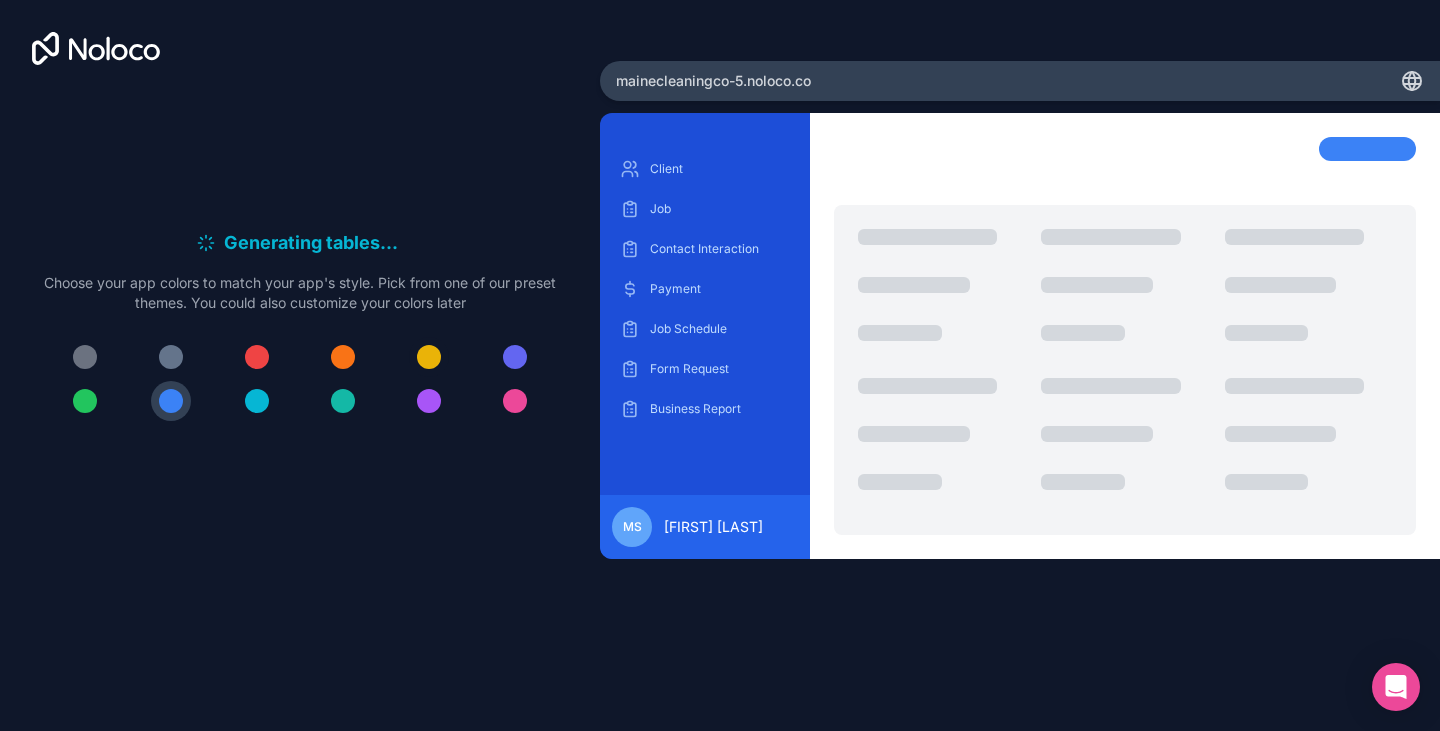 click at bounding box center (429, 357) 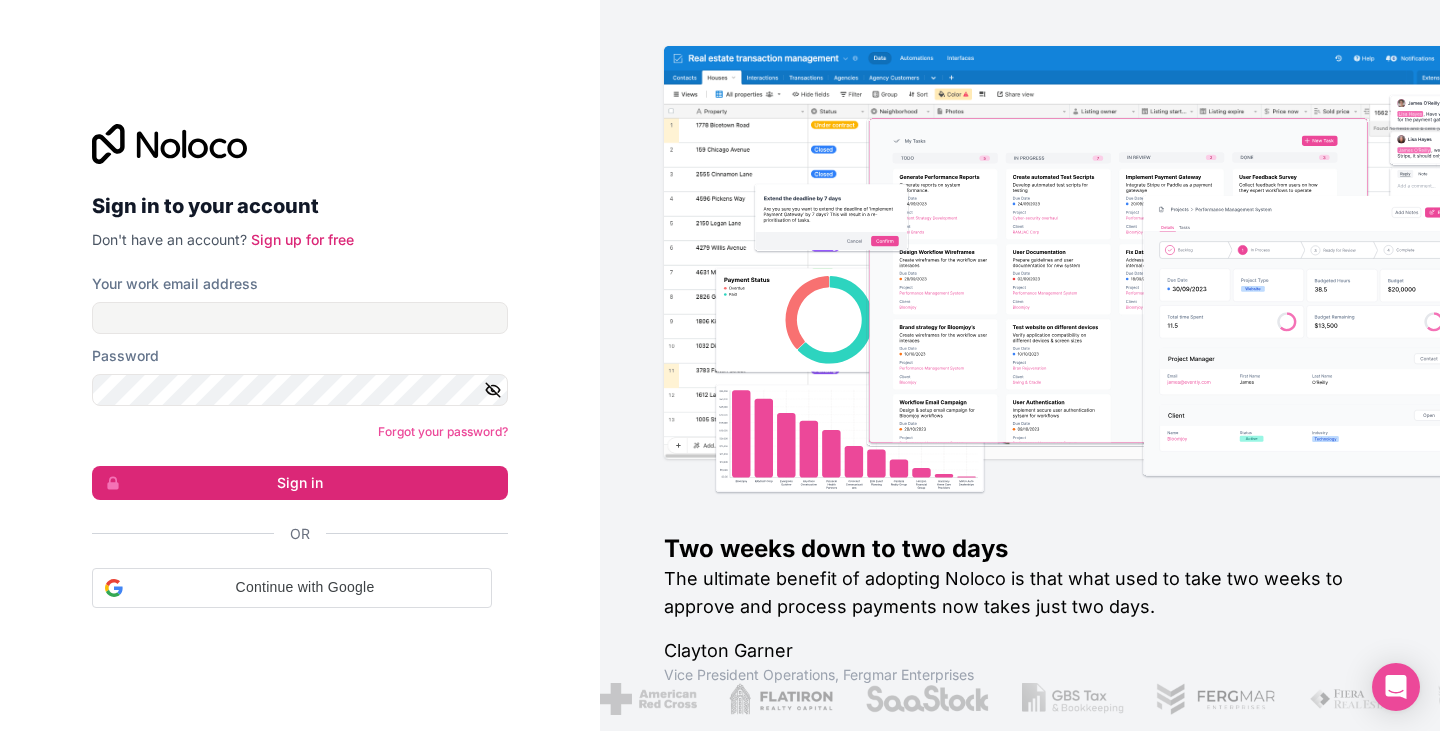 scroll, scrollTop: 0, scrollLeft: 0, axis: both 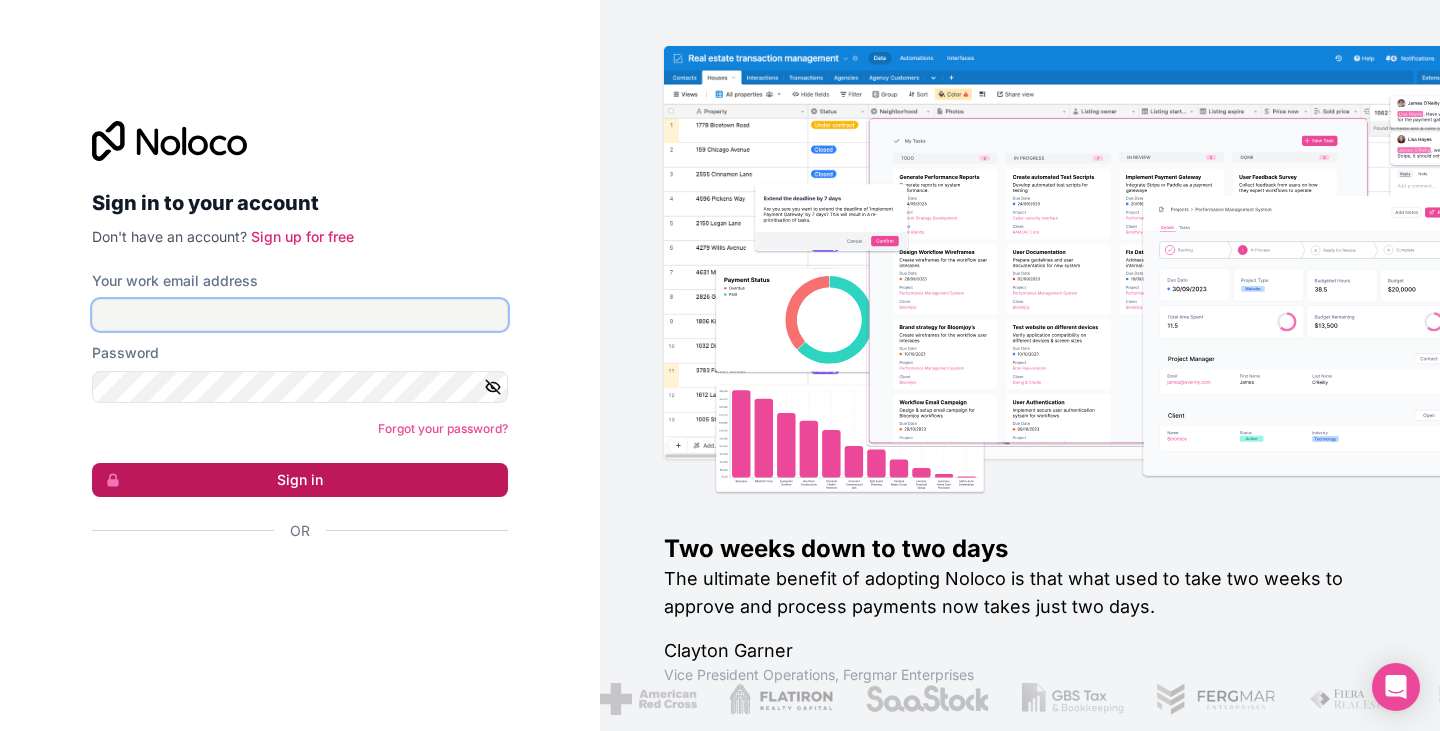 type on "**********" 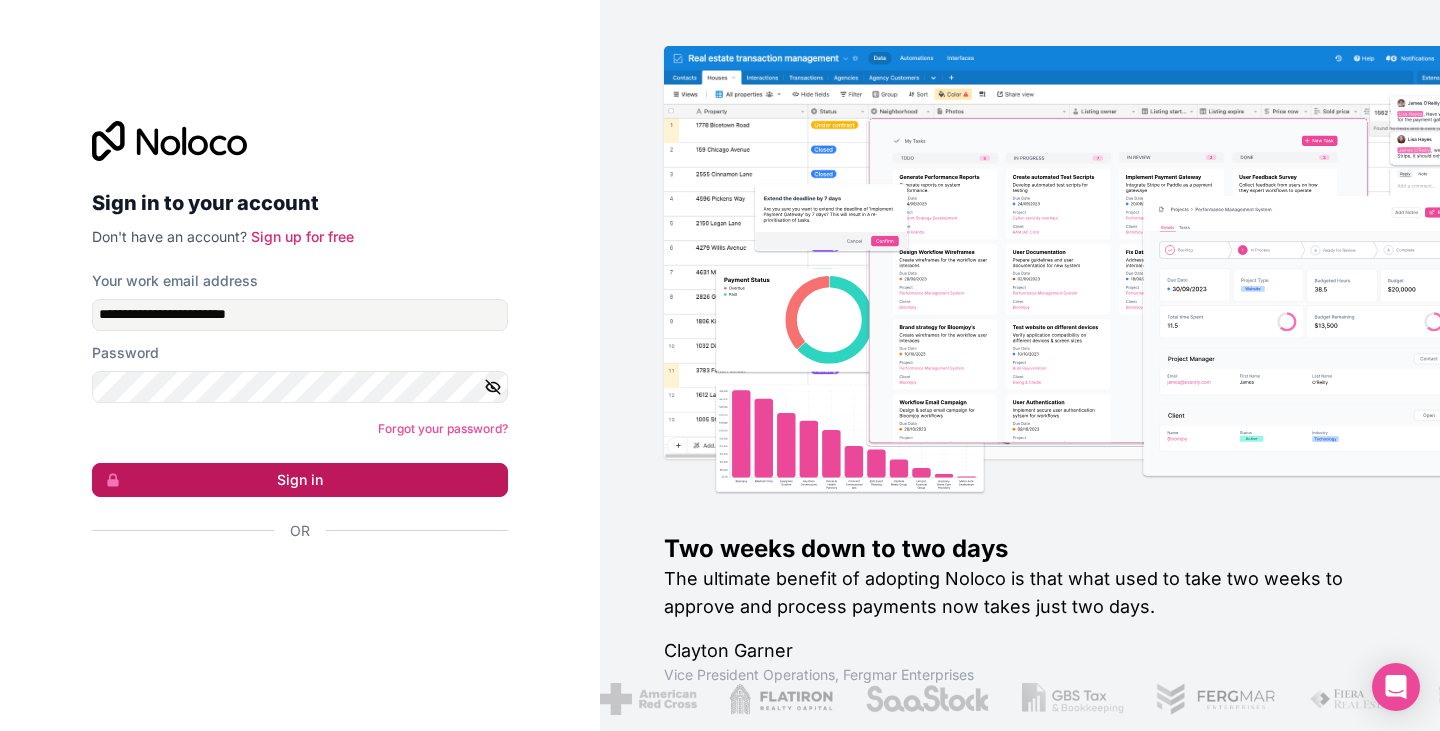click on "Sign in" at bounding box center (300, 480) 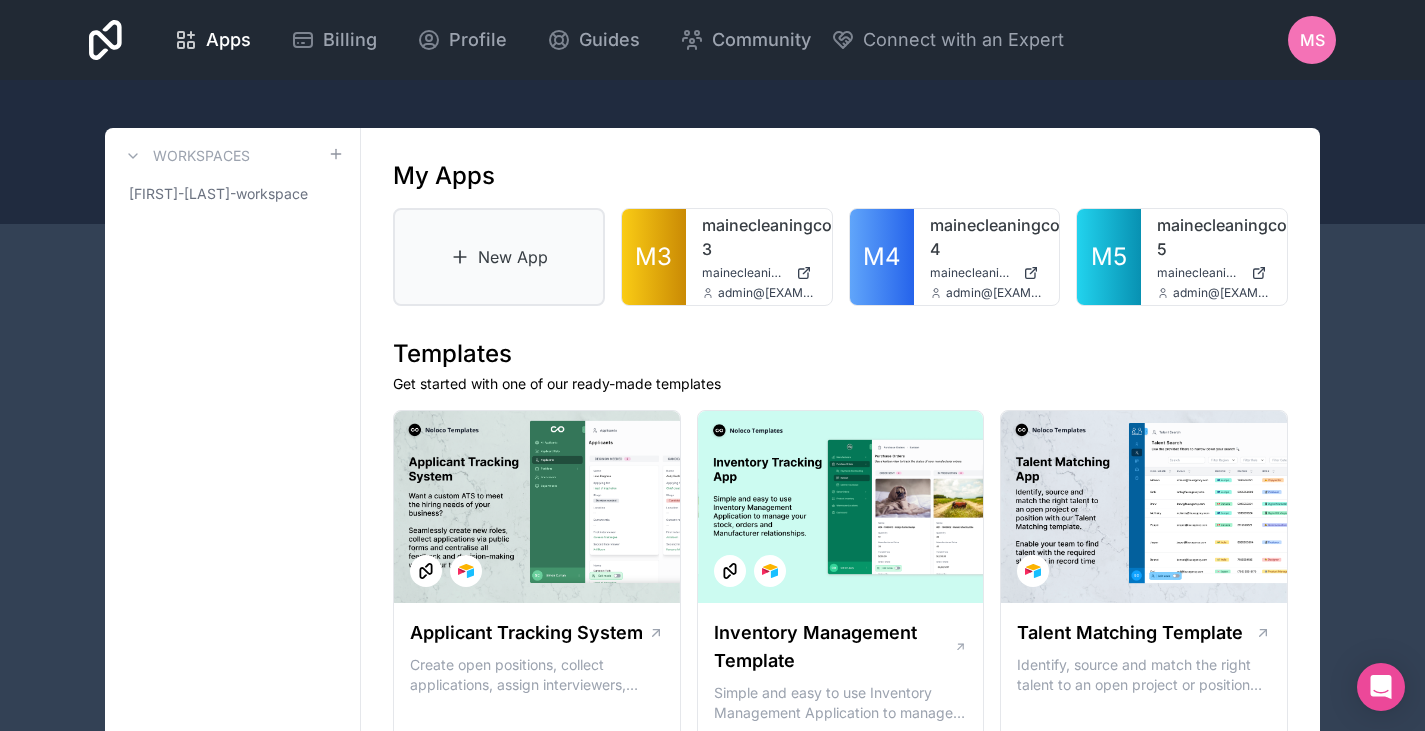 click 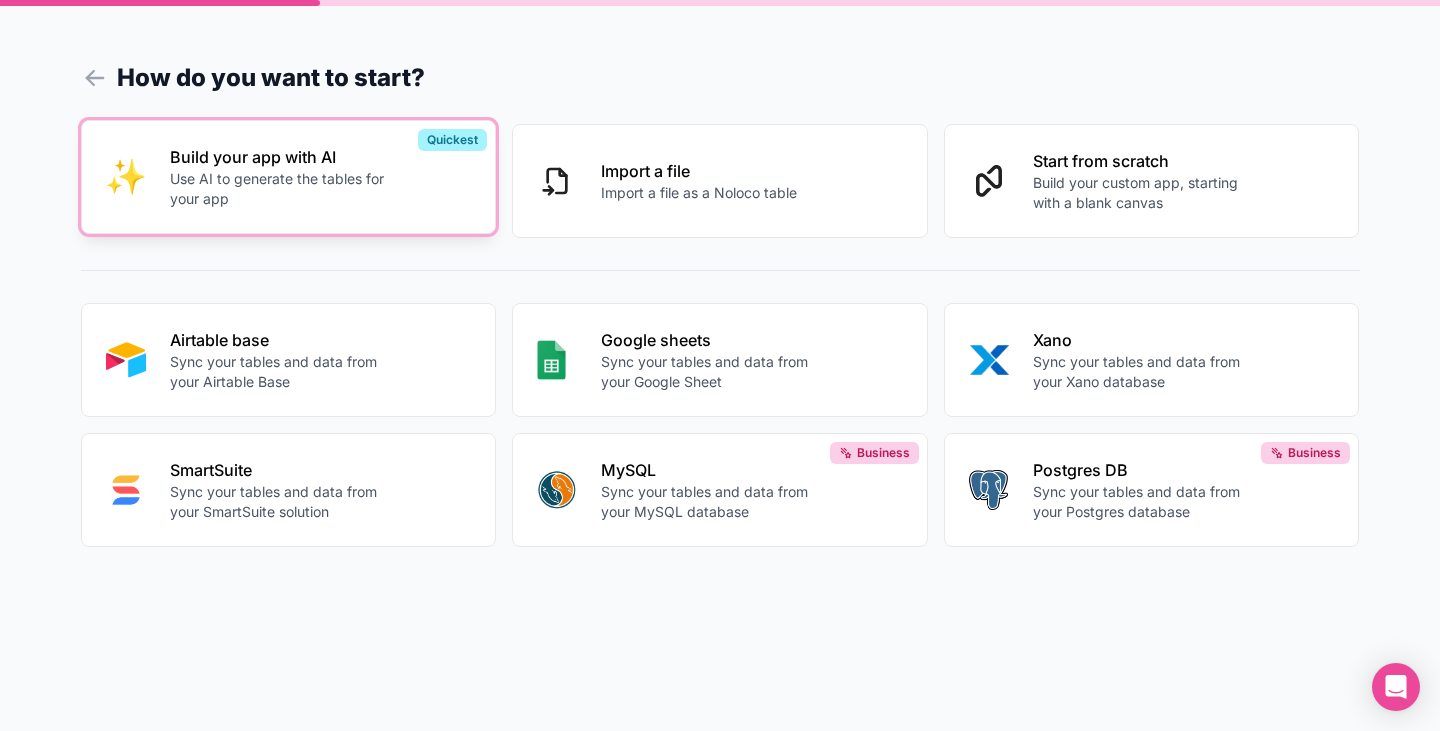 click on "Build your app with AI Use AI to generate the tables for your app" at bounding box center (321, 177) 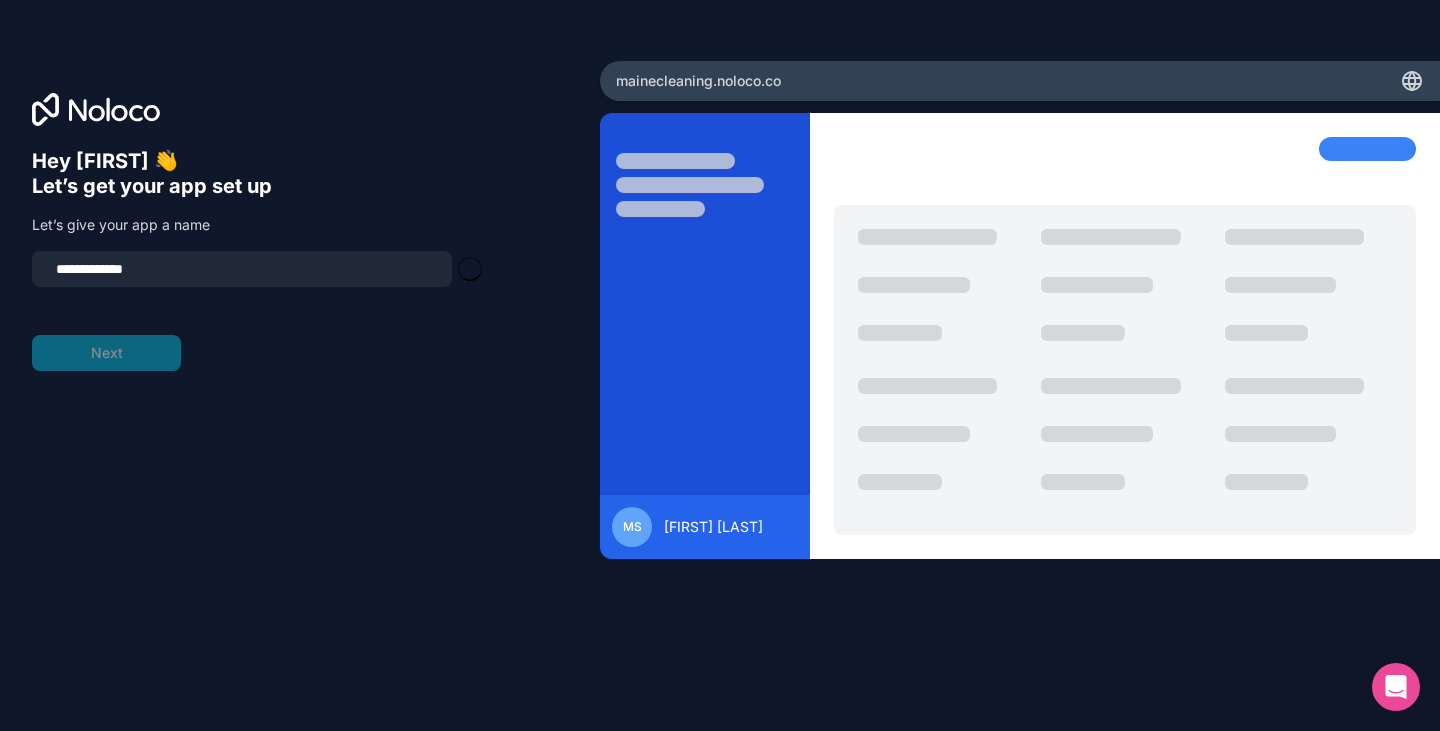 type on "**********" 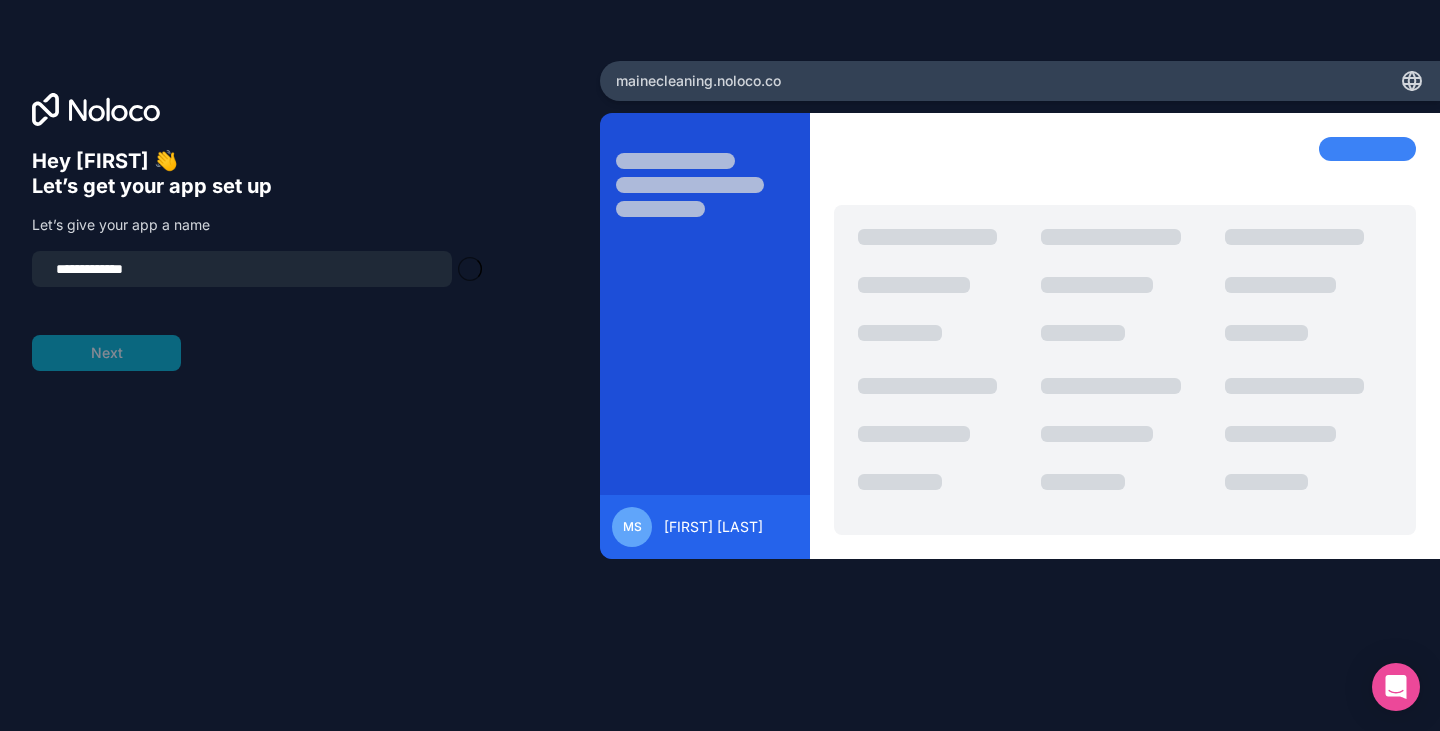 click on "**********" at bounding box center (256, 311) 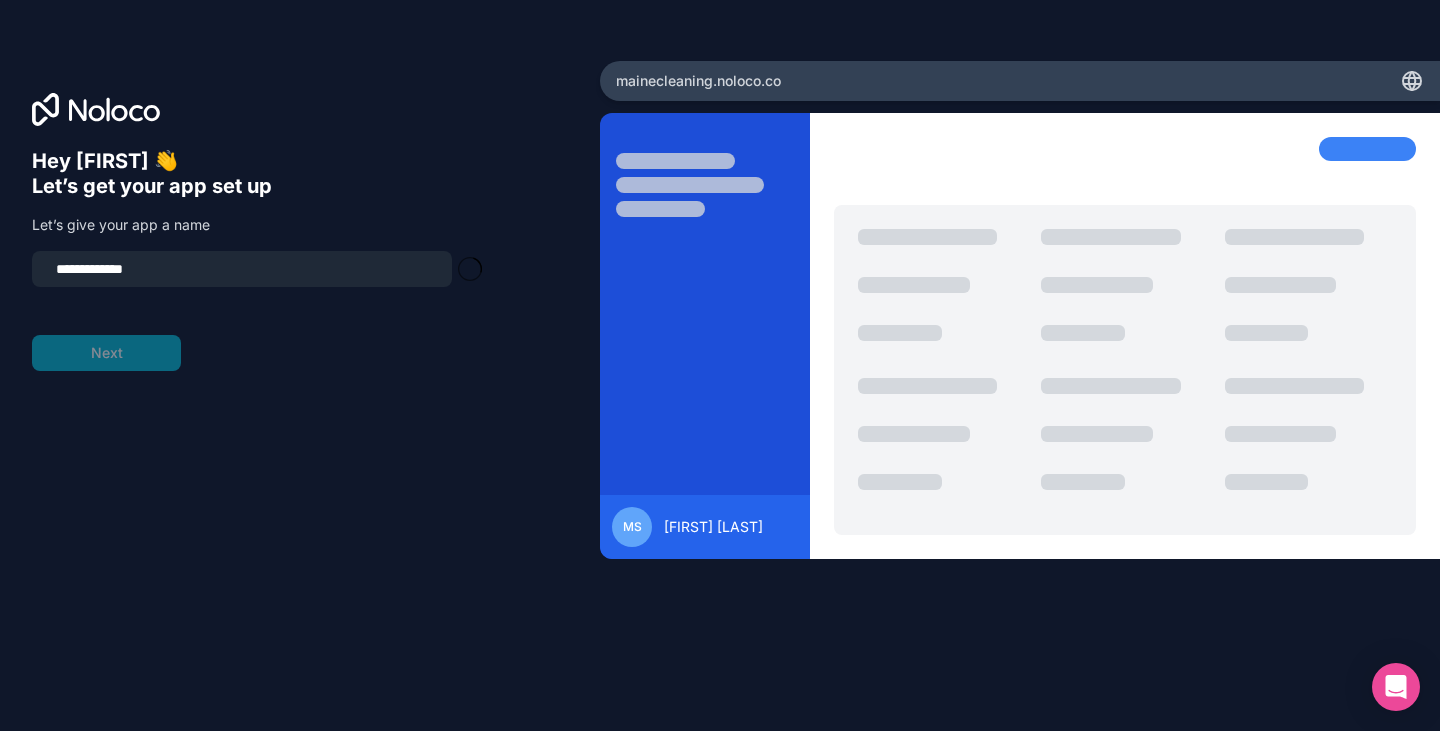 click on "**********" at bounding box center (242, 269) 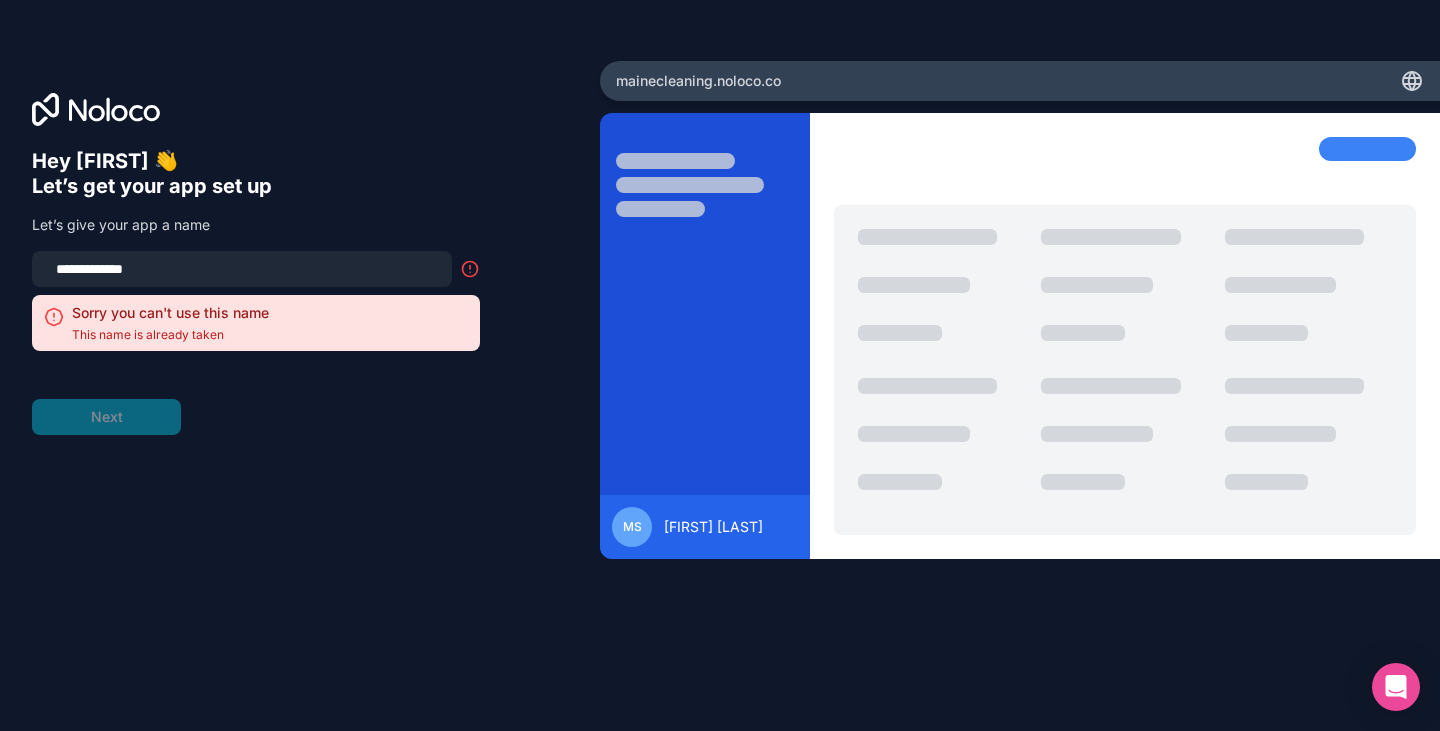 click on "**********" at bounding box center [256, 343] 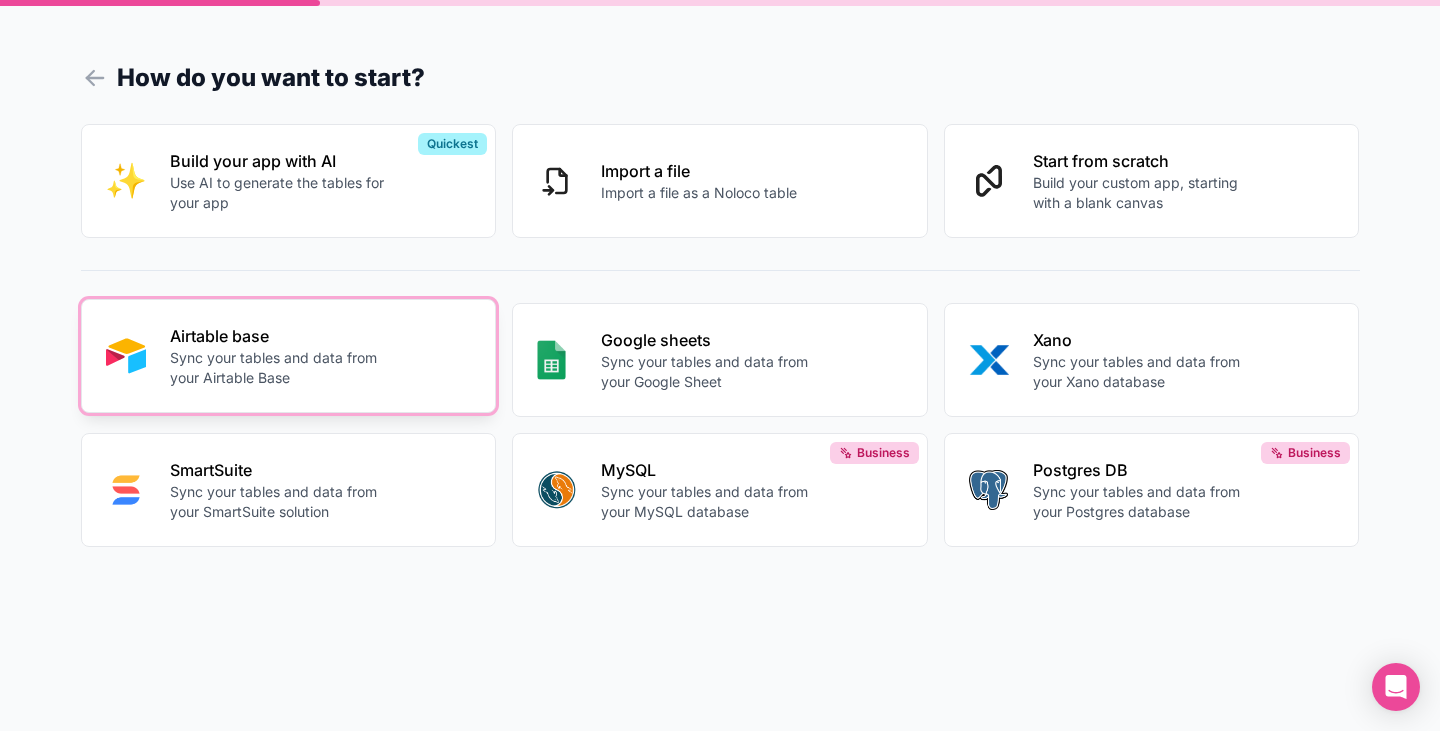 click on "Sync your tables and data from your Airtable Base" at bounding box center (281, 368) 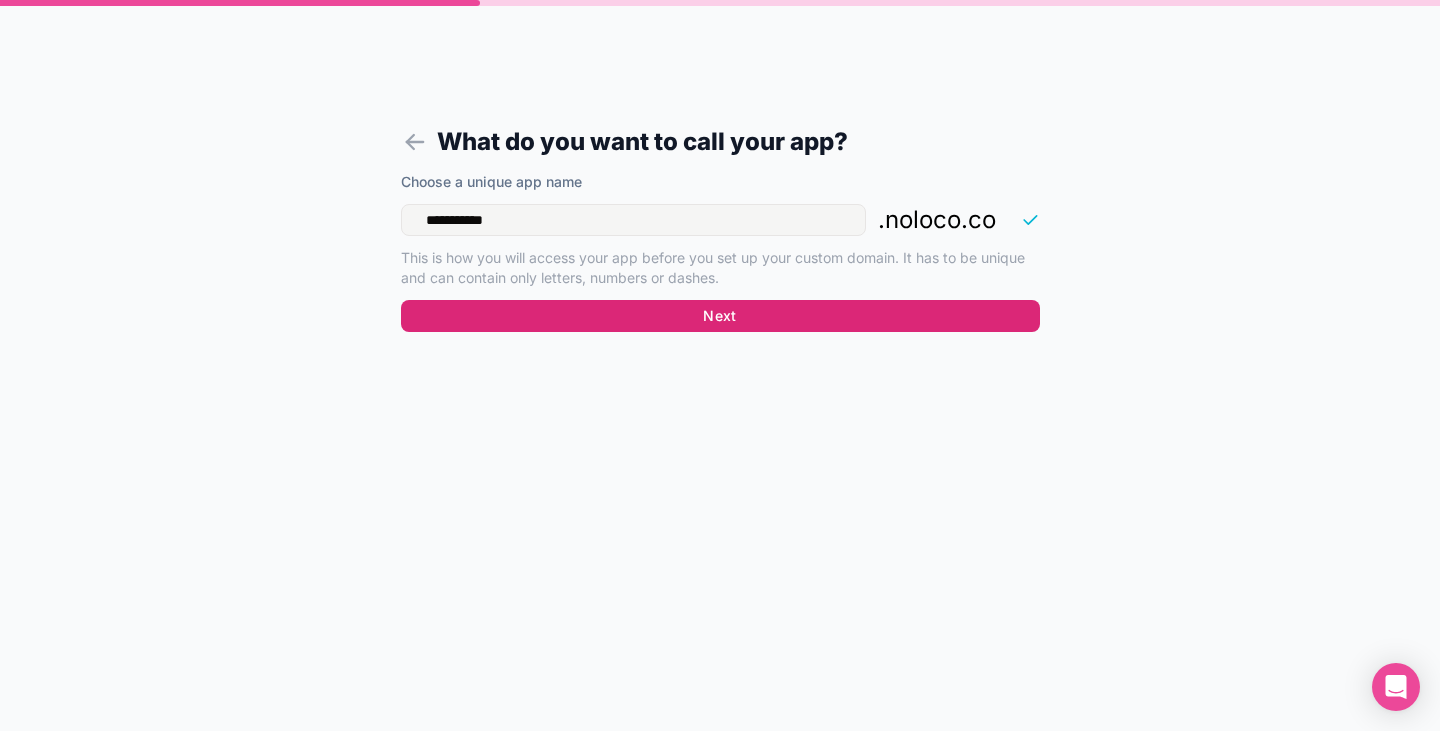 type on "**********" 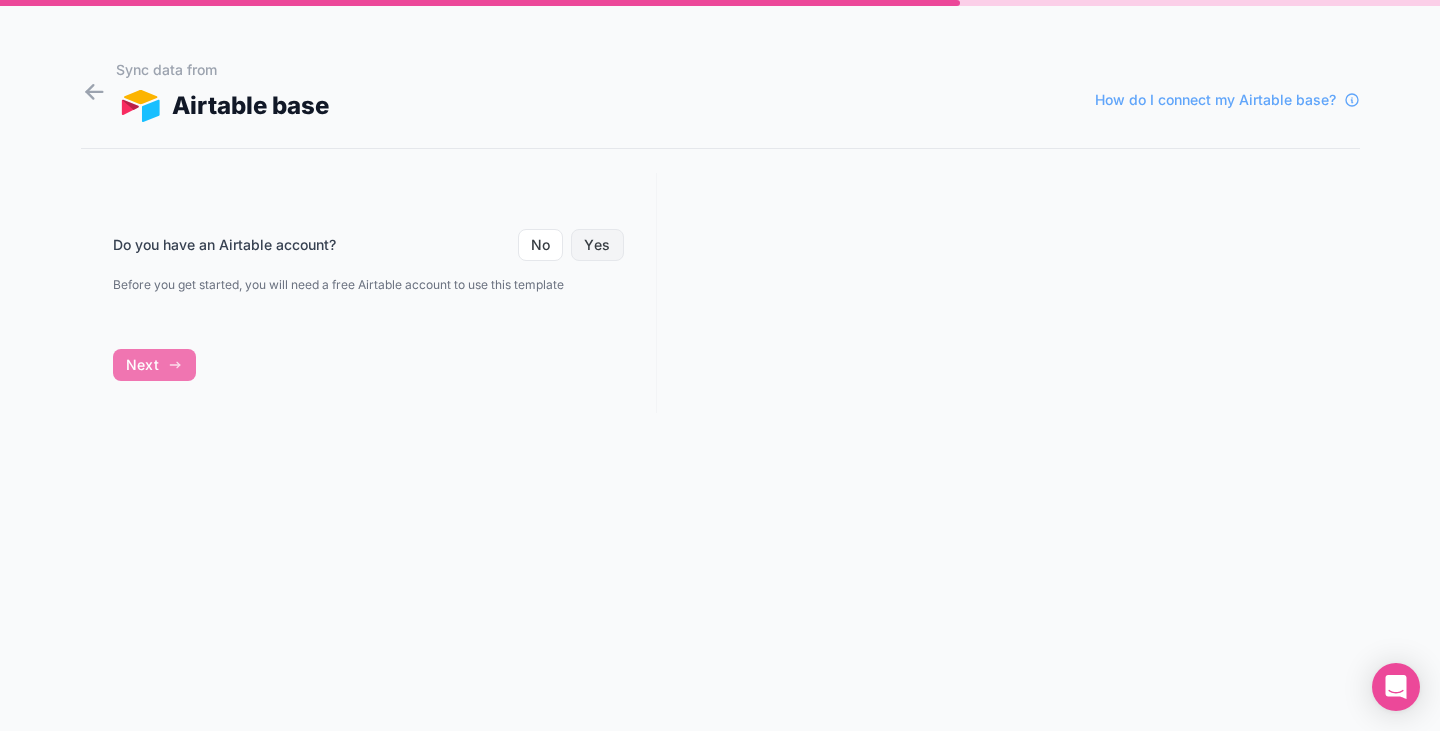click on "Yes" at bounding box center [597, 245] 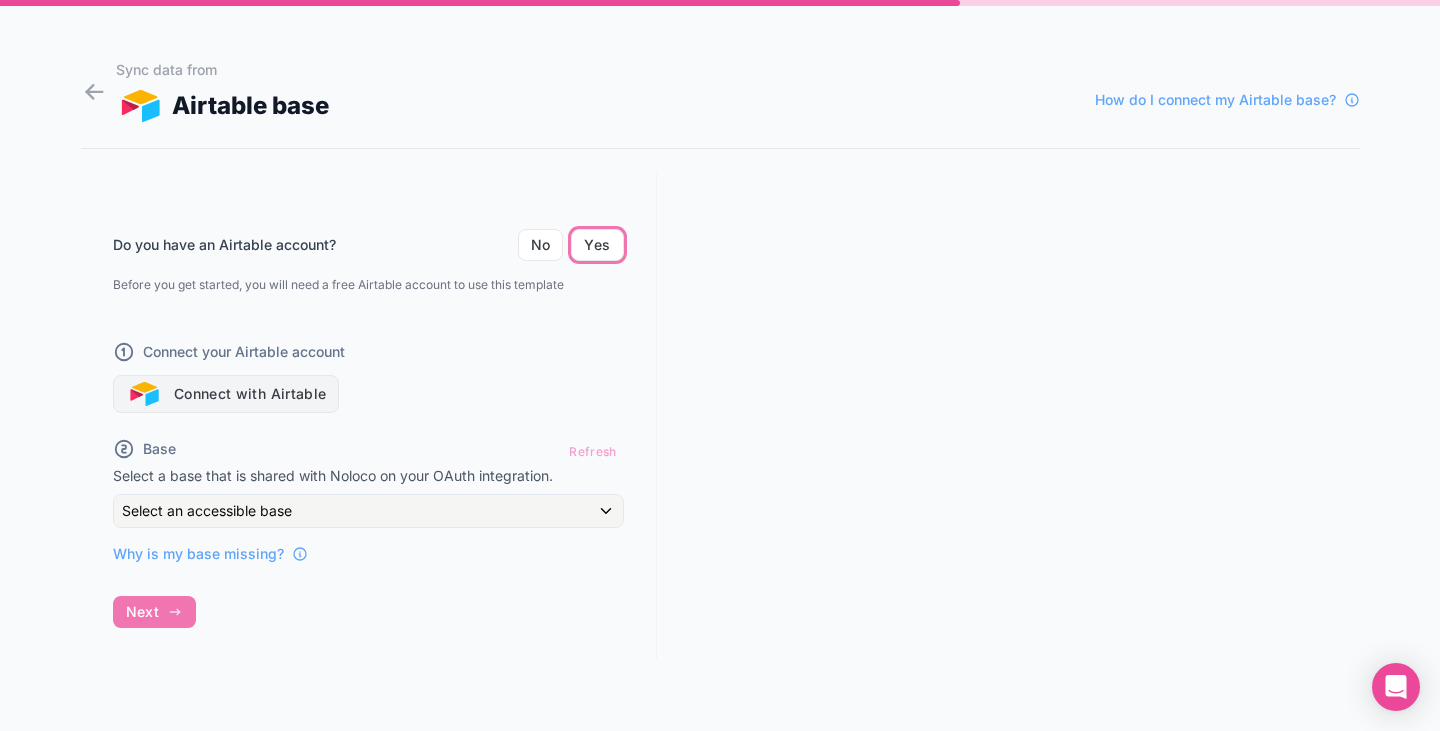 click on "Connect with Airtable" at bounding box center [226, 394] 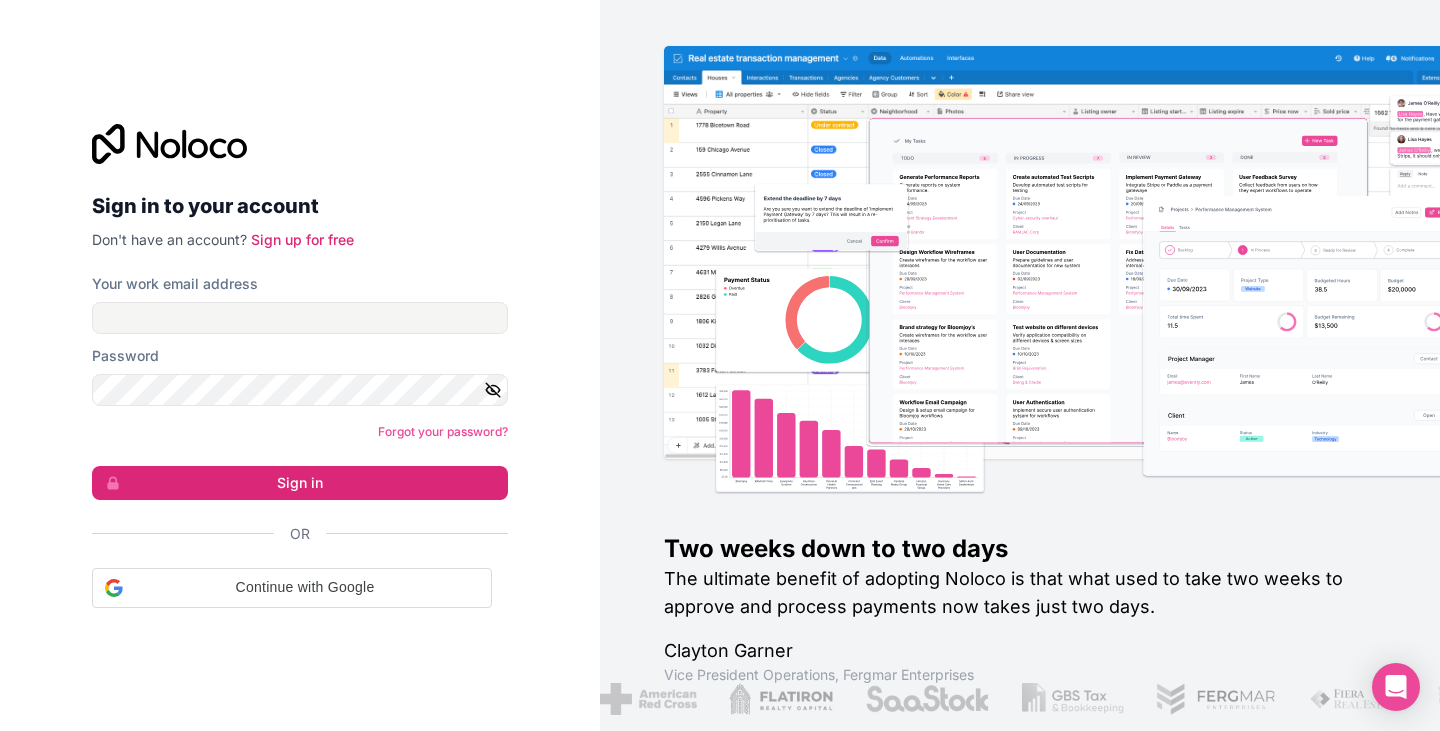 scroll, scrollTop: 0, scrollLeft: 0, axis: both 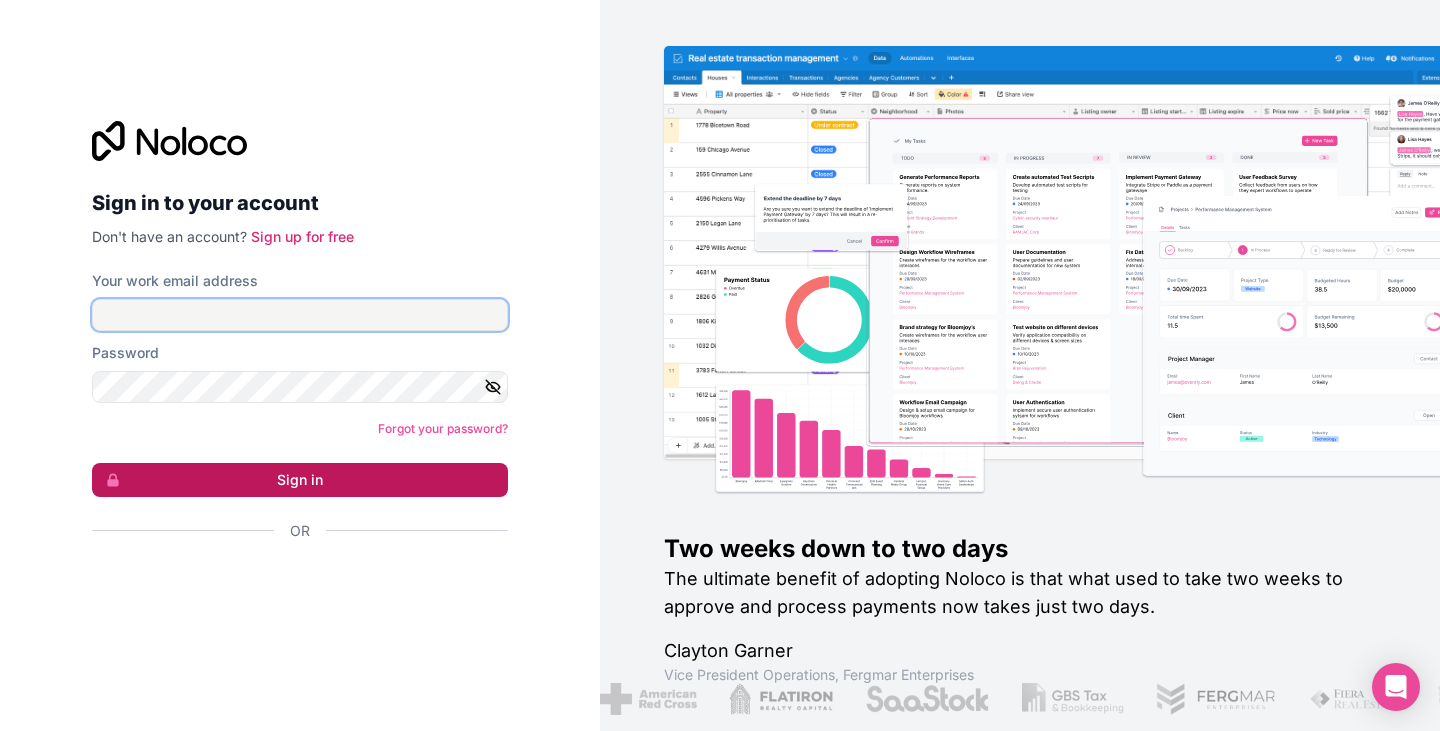 type on "**********" 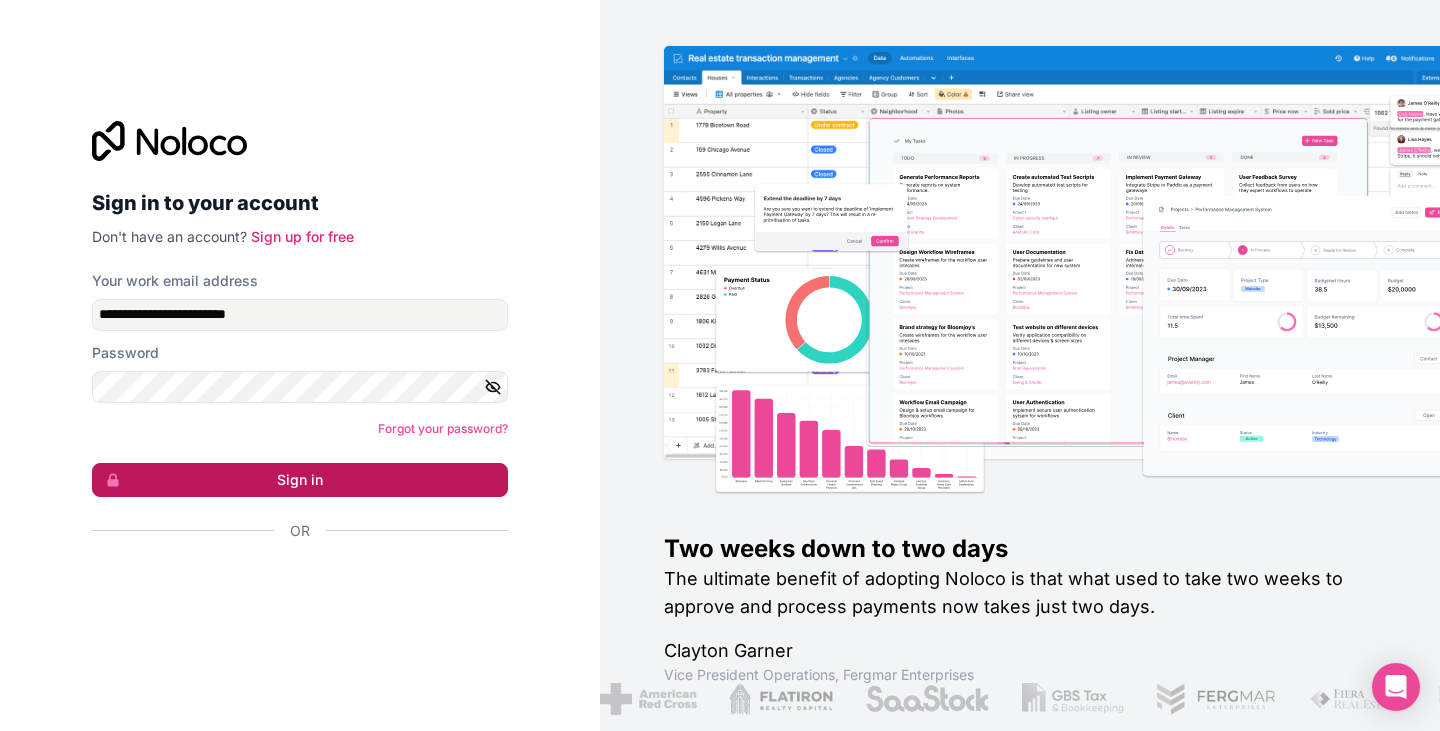 click on "Sign in" at bounding box center [300, 480] 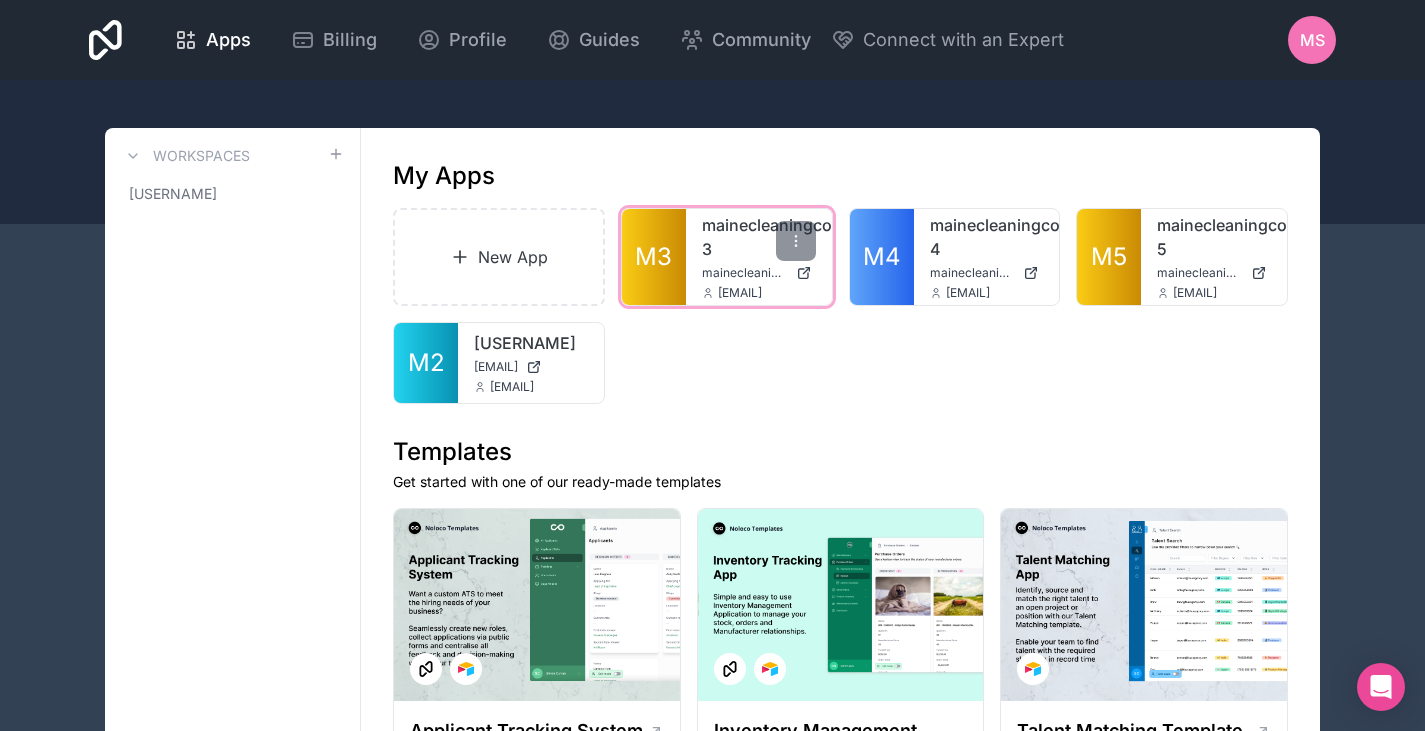 click on "mainecleaningco-3" at bounding box center (759, 237) 